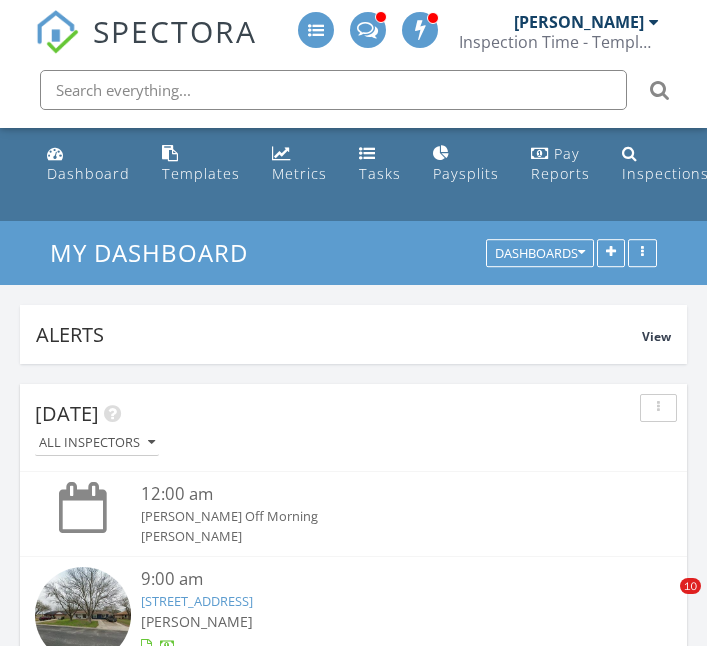 scroll, scrollTop: 1432, scrollLeft: 0, axis: vertical 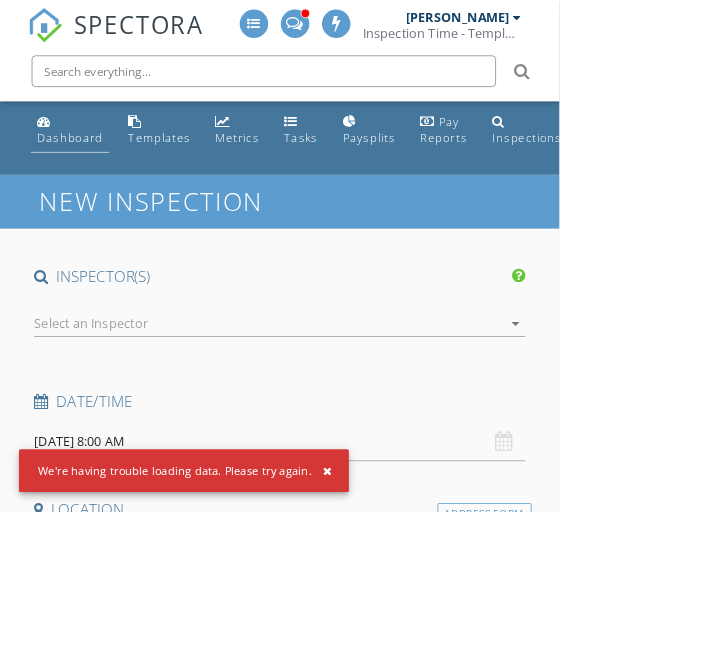 click on "Dashboard" at bounding box center (88, 173) 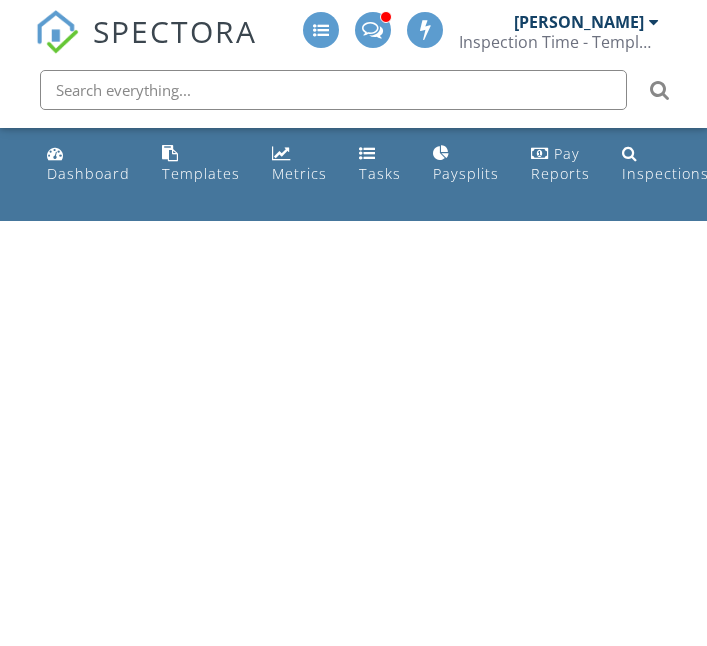scroll, scrollTop: 0, scrollLeft: 0, axis: both 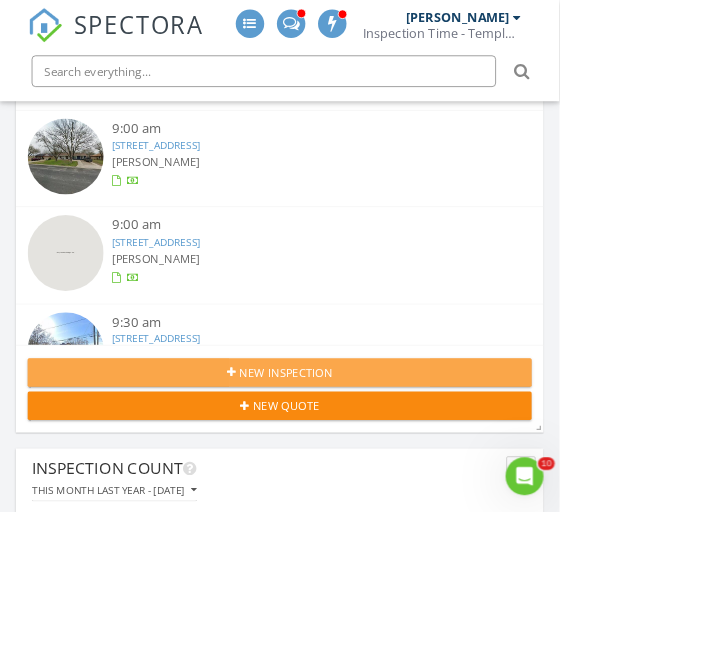 click on "New Inspection" at bounding box center [353, 471] 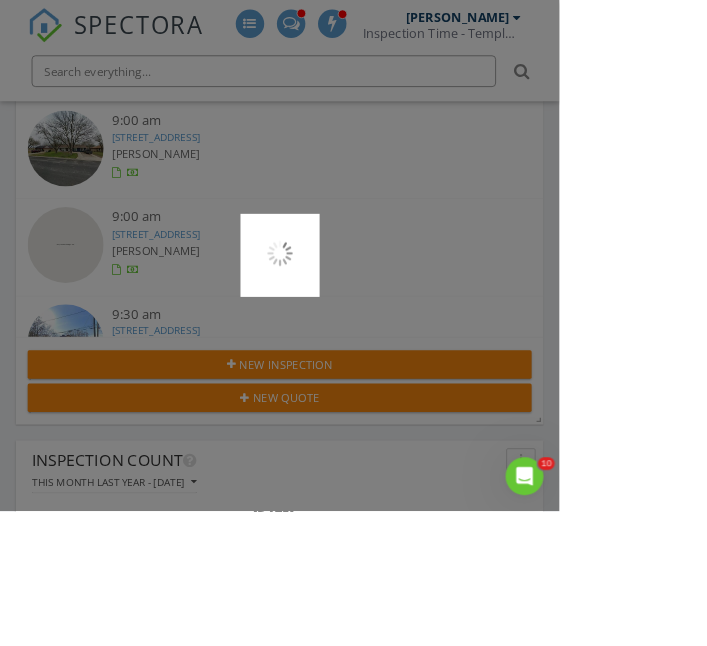 scroll, scrollTop: 538, scrollLeft: 0, axis: vertical 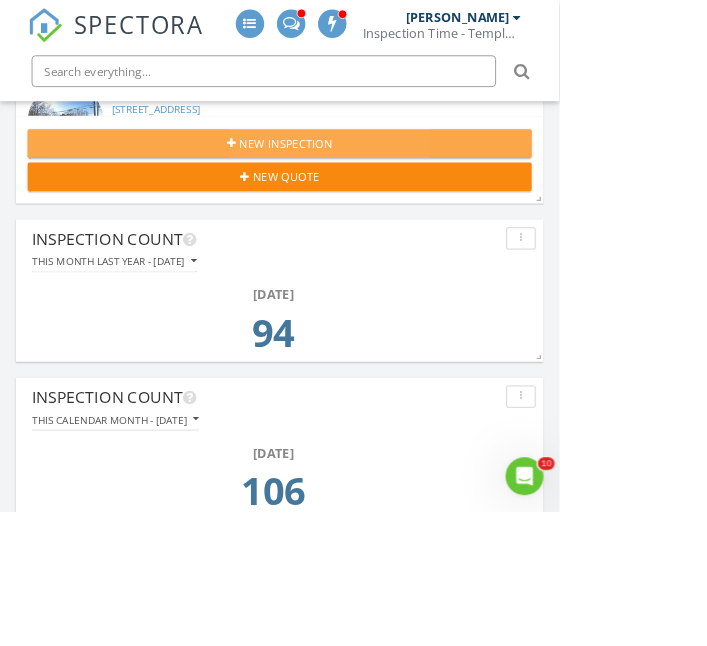 click on "New Inspection" at bounding box center (353, 182) 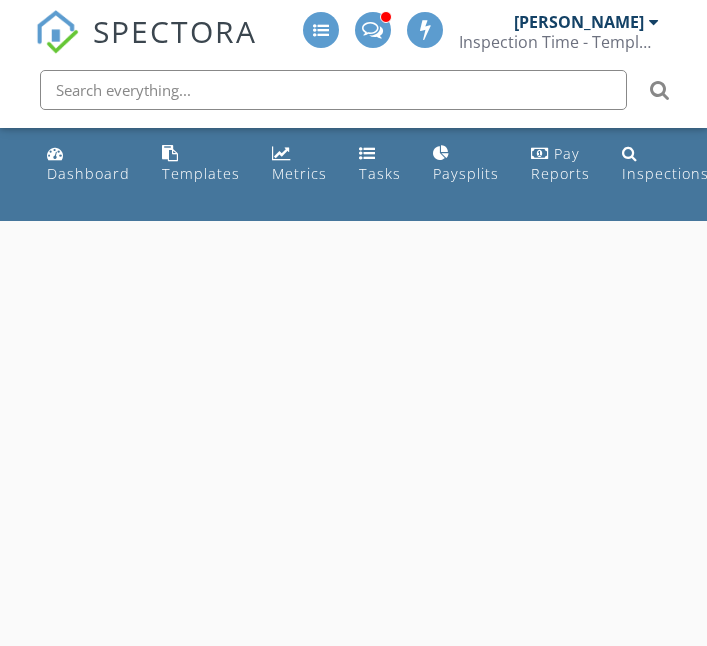 scroll, scrollTop: 0, scrollLeft: 0, axis: both 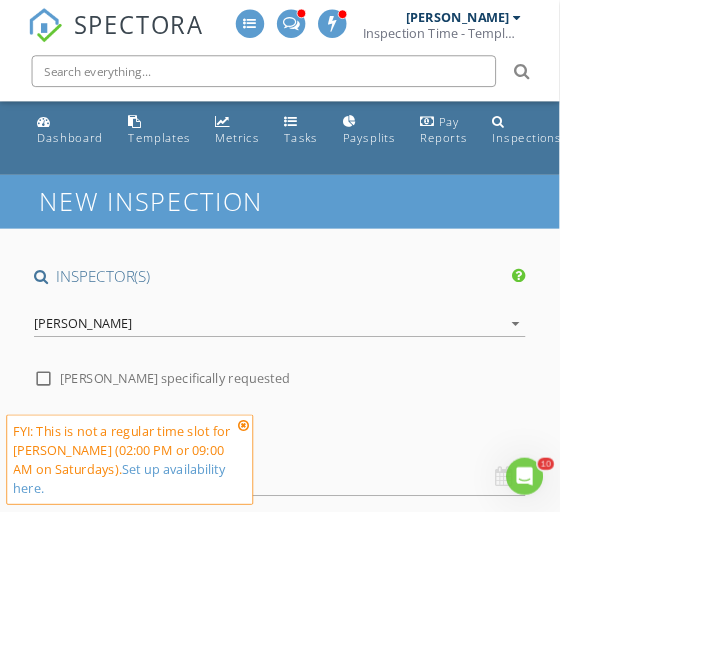 click on "[PERSON_NAME]" at bounding box center [105, 409] 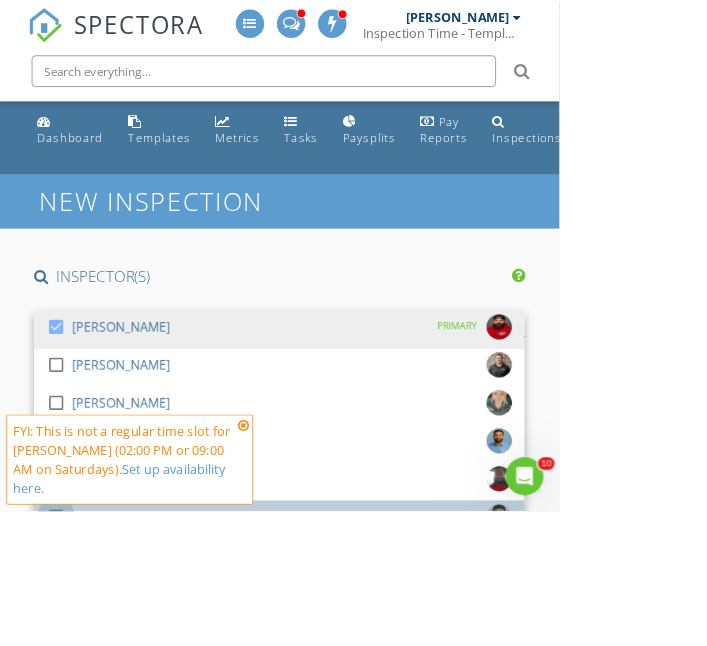 click at bounding box center [71, 653] 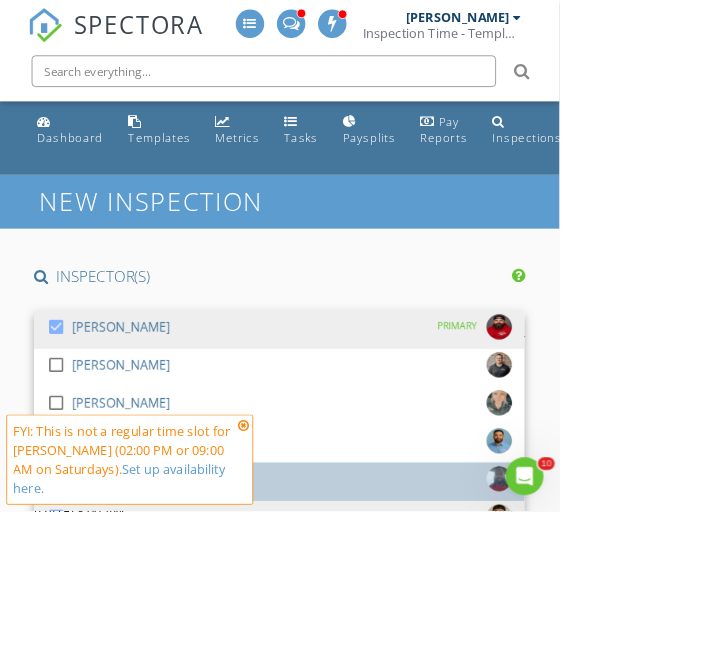 click at bounding box center [71, 605] 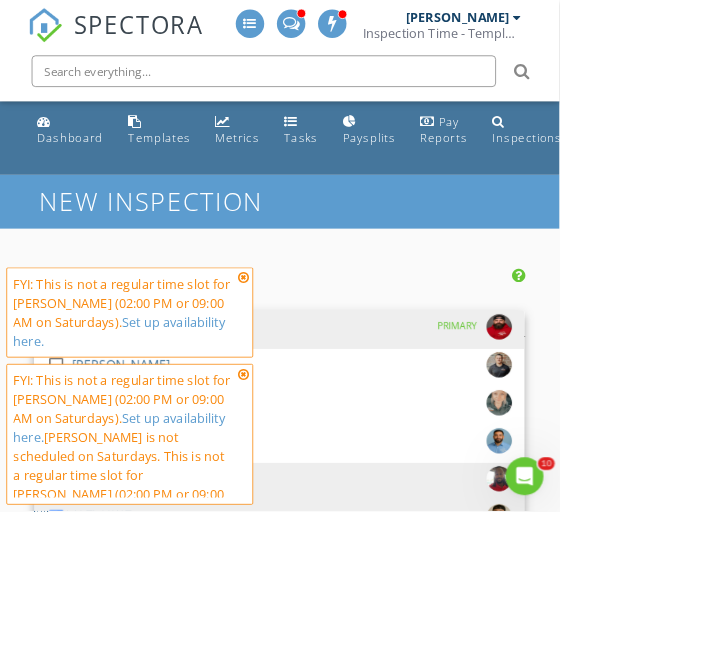 click on "FYI: This is not a regular time slot for Aaron Davis (02:00 PM or 09:00 AM on Saturdays).  Set up availability here." at bounding box center [156, 395] 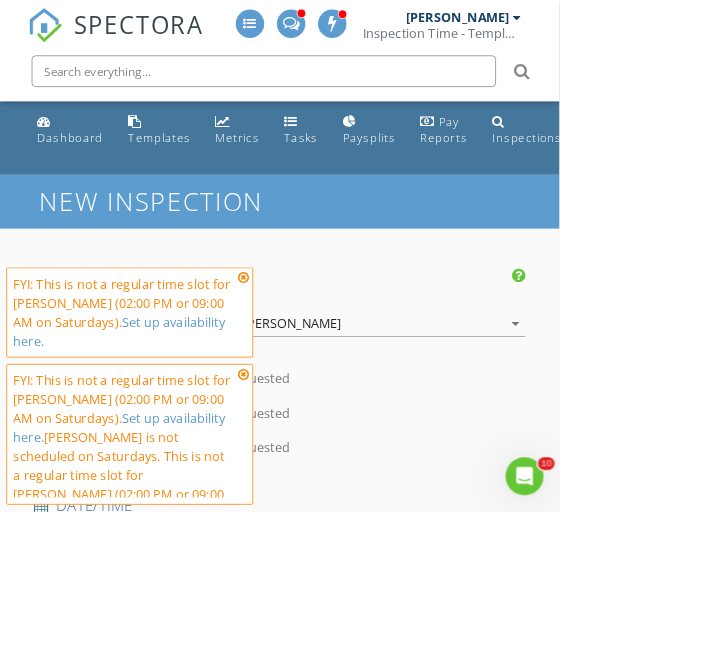 click on "Aaron Davis," at bounding box center (107, 409) 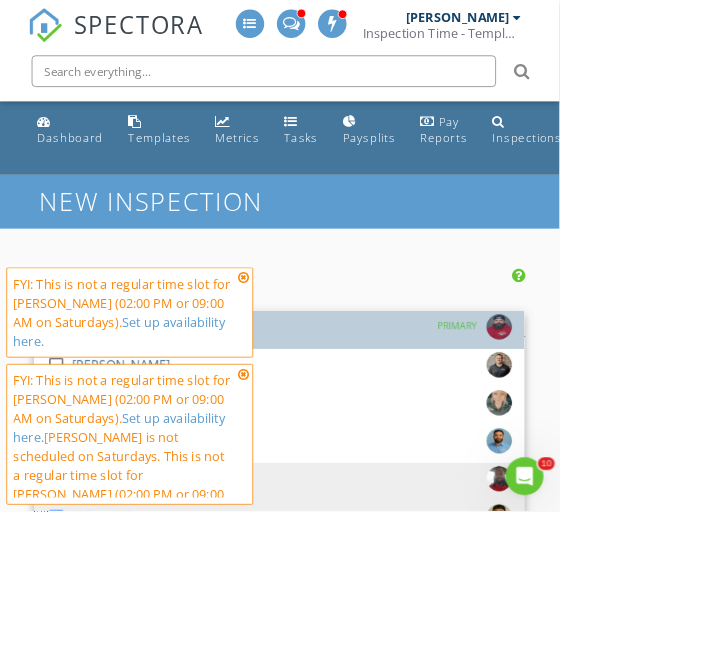 click at bounding box center (71, 413) 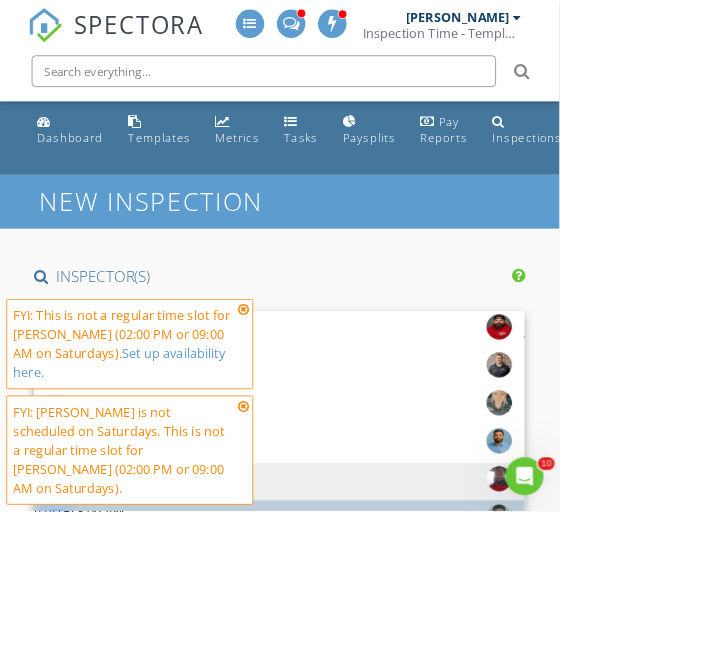click at bounding box center [71, 653] 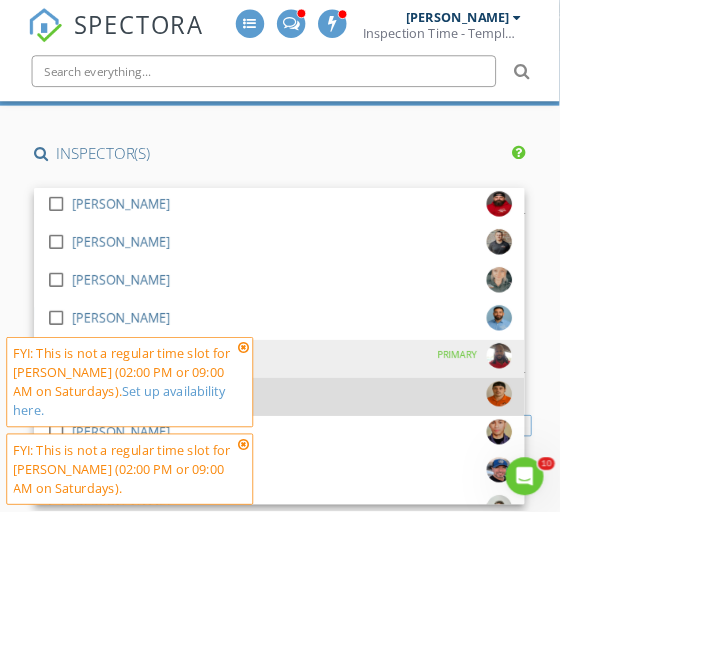 scroll, scrollTop: 317, scrollLeft: 0, axis: vertical 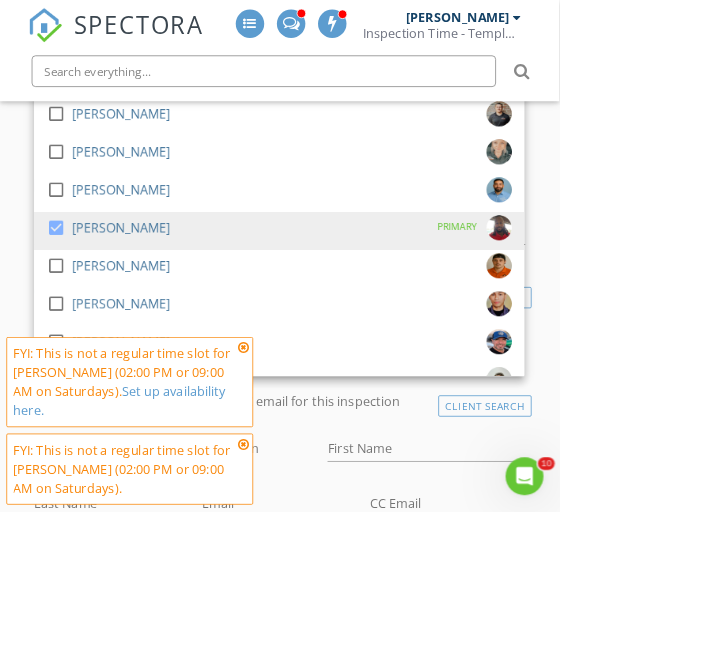 click on "SPECTORA
Aaron Davis
Inspection Time - Temple/Waco
Role:
Inspector
Change Role
Dashboard
New Inspection
Inspections
Calendar
Template Editor
Contacts
Automations
Team
Metrics
Payments
Data Exports
Billing
Conversations
Tasks
Reporting
Advanced
Equipment
Settings
What's New
Sign Out
Change Active Role
Your account has more than one possible role. Please choose how you'd like to view the site:
Company/Agency
City
Role
Dashboard
Templates
Metrics
Tasks
Paysplits
Pay Reports
Inspections
Settings
Support Center
Google Listing Truck Tiktok Porch" at bounding box center (353, 1592) 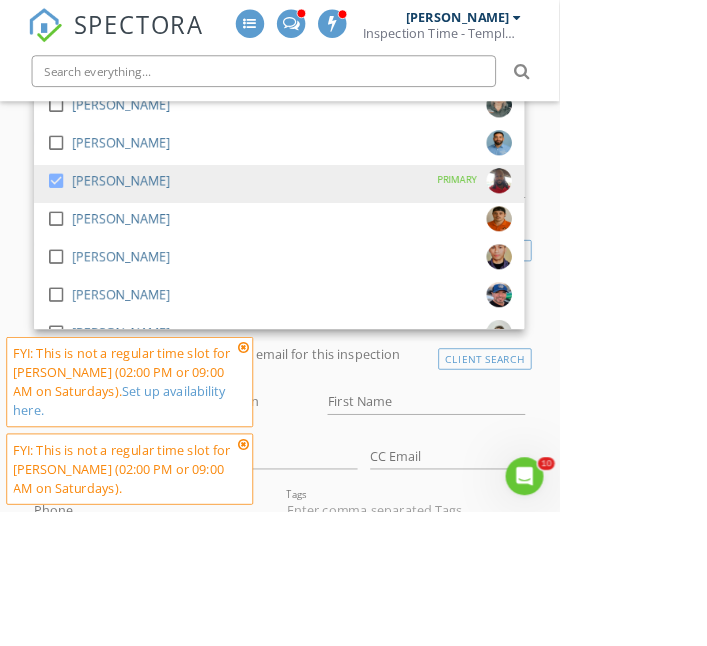 scroll, scrollTop: 389, scrollLeft: 0, axis: vertical 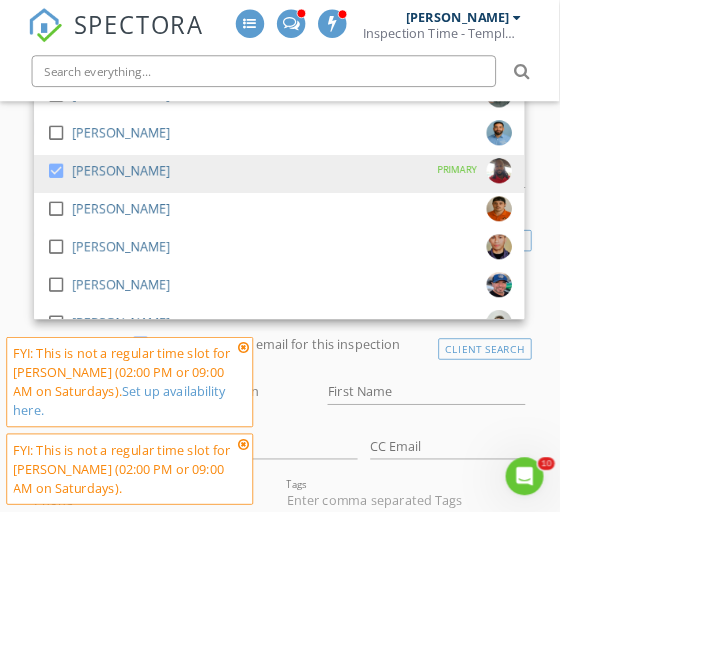 click on "SPECTORA
Aaron Davis
Inspection Time - Temple/Waco
Role:
Inspector
Change Role
Dashboard
New Inspection
Inspections
Calendar
Template Editor
Contacts
Automations
Team
Metrics
Payments
Data Exports
Billing
Conversations
Tasks
Reporting
Advanced
Equipment
Settings
What's New
Sign Out
Change Active Role
Your account has more than one possible role. Please choose how you'd like to view the site:
Company/Agency
City
Role
Dashboard
Templates
Metrics
Tasks
Paysplits
Pay Reports
Inspections
Settings
Support Center
Google Listing Truck Tiktok Porch" at bounding box center [353, 1520] 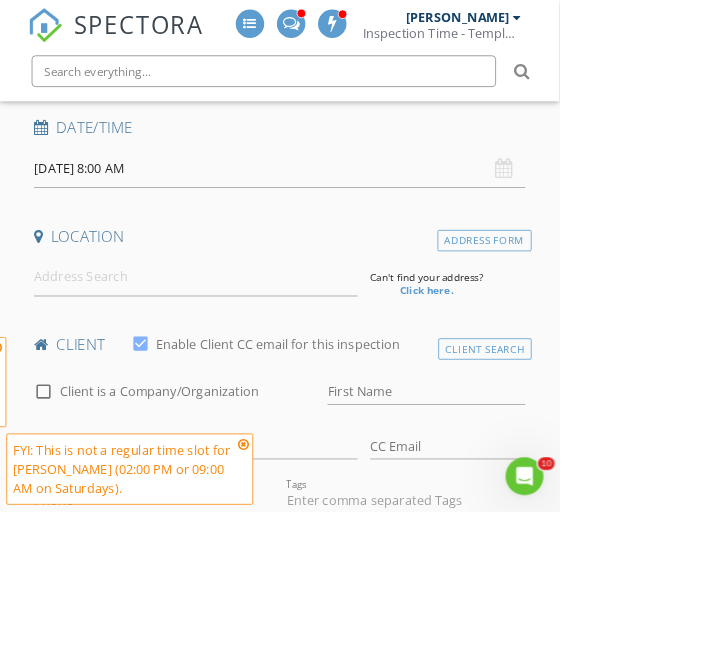 click at bounding box center (308, 561) 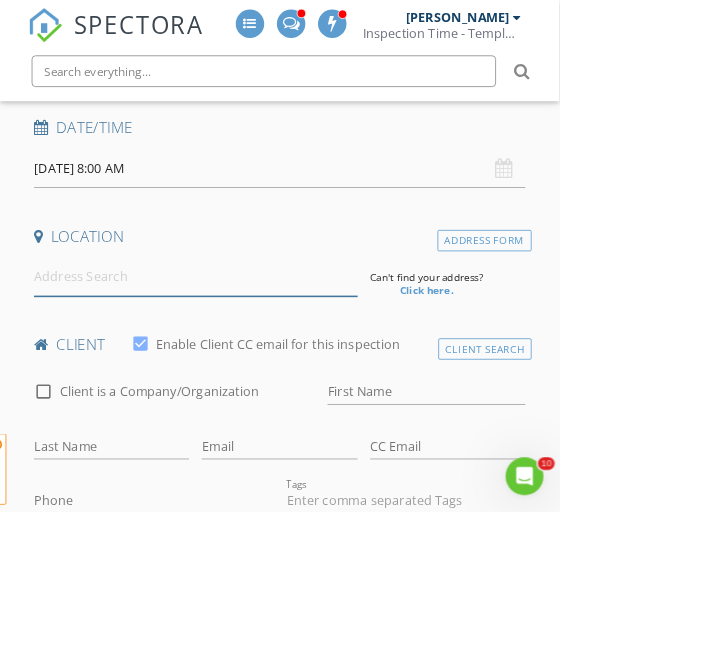 click at bounding box center (247, 350) 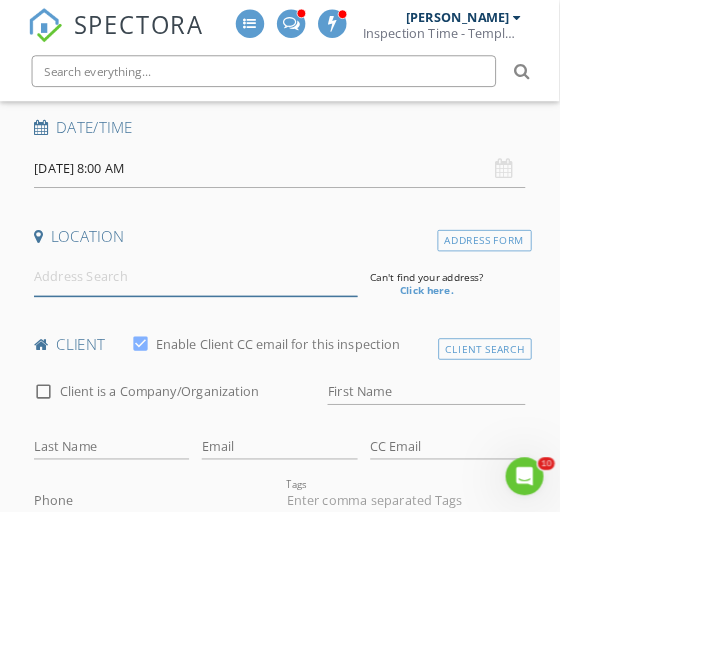 scroll, scrollTop: 389, scrollLeft: 0, axis: vertical 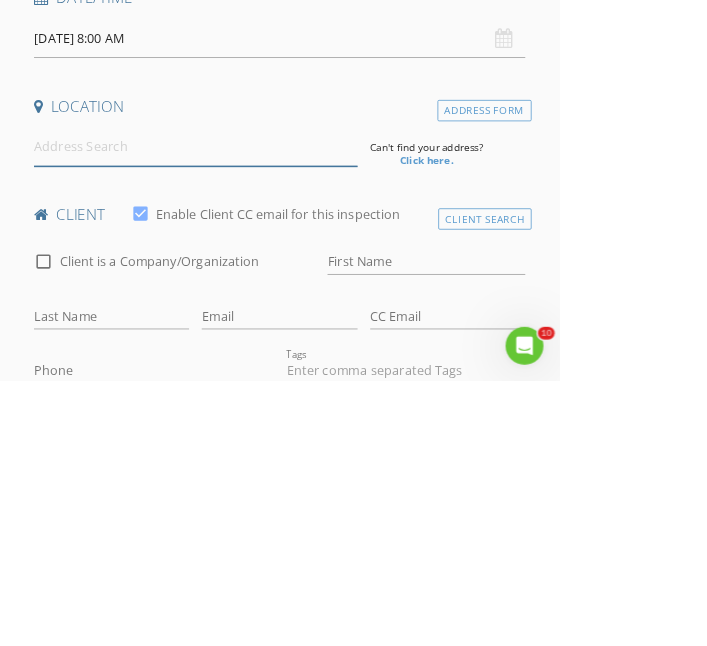 paste on "Royaalsiadeh Mokarami  3106 Juneau dr, Corinth, 76210" 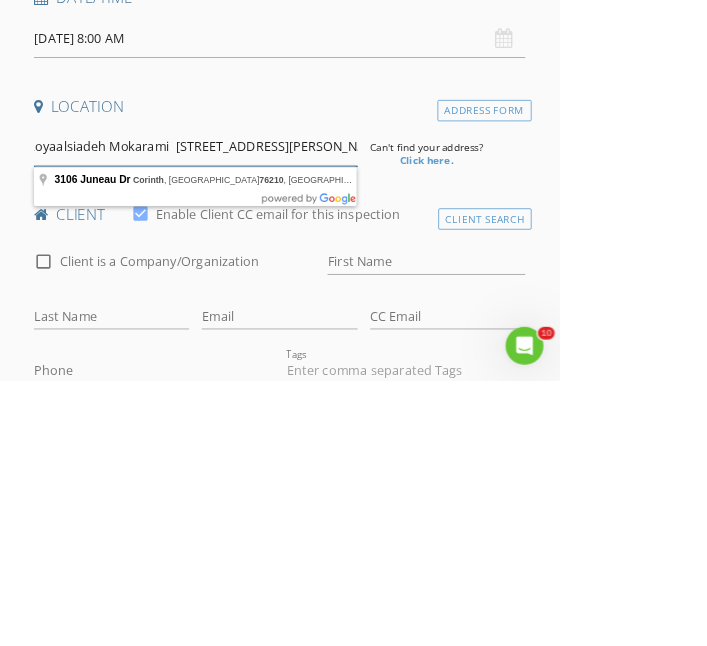 scroll, scrollTop: 0, scrollLeft: 0, axis: both 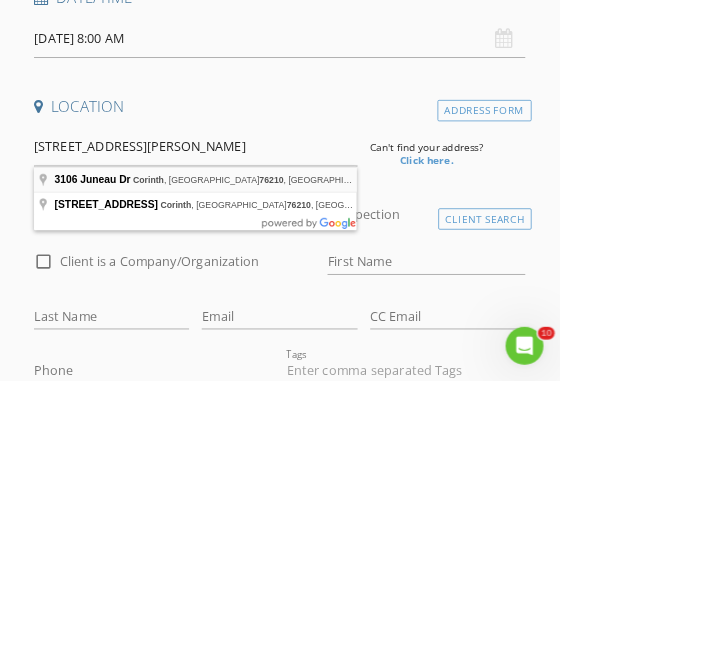 type on "3106 Juneau Dr, Corinth, TX 76210, USA" 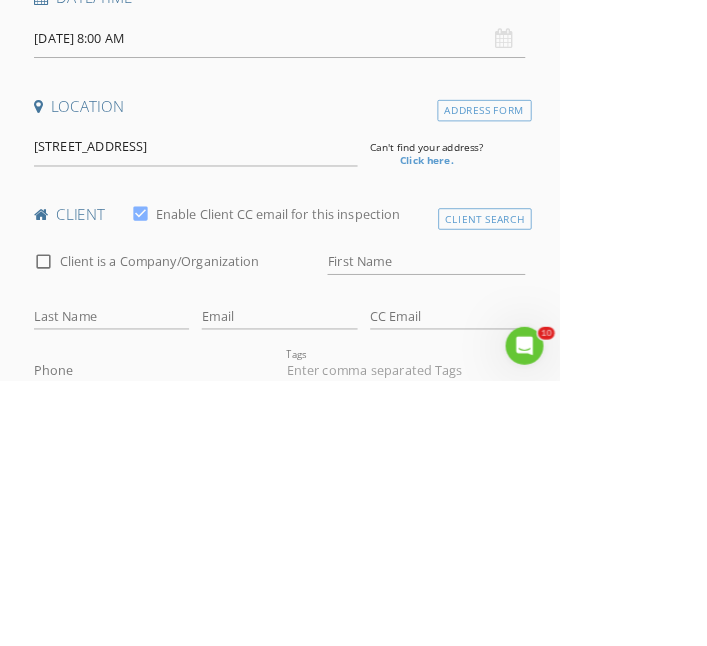 scroll, scrollTop: 389, scrollLeft: 0, axis: vertical 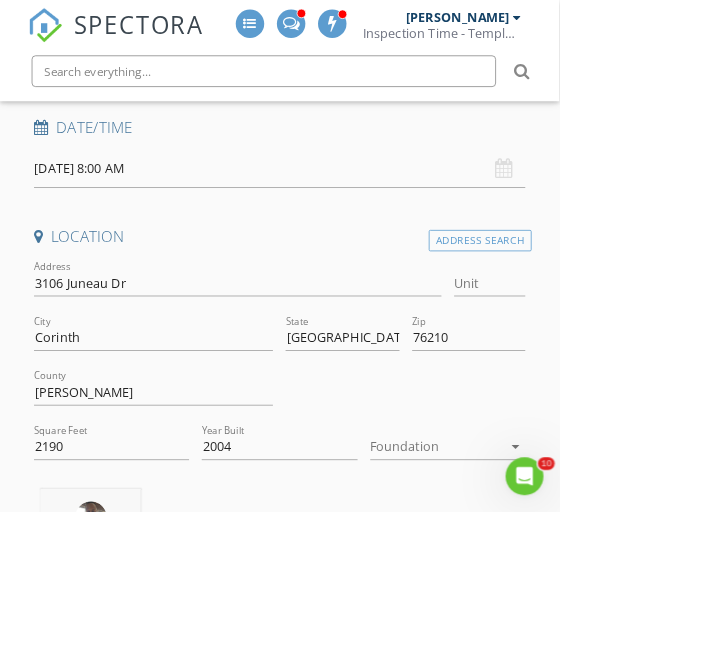 click at bounding box center [552, 565] 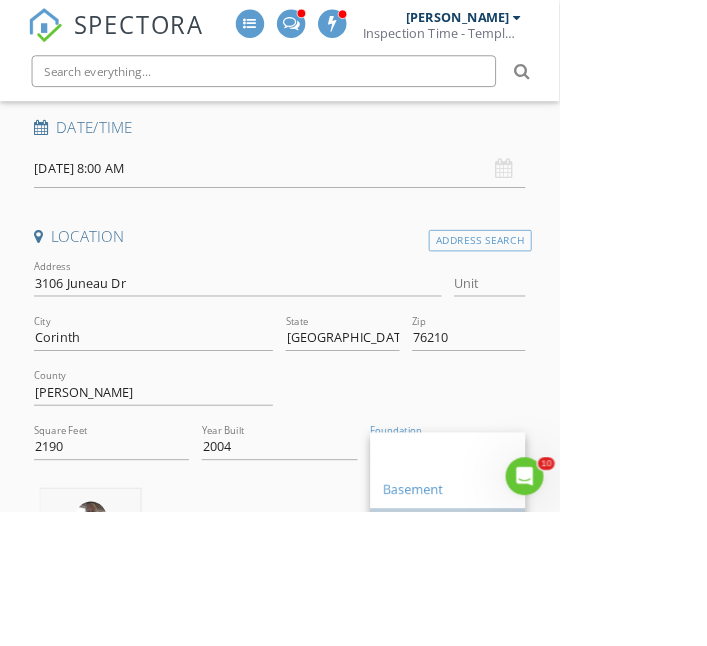 click on "Slab" at bounding box center [566, 667] 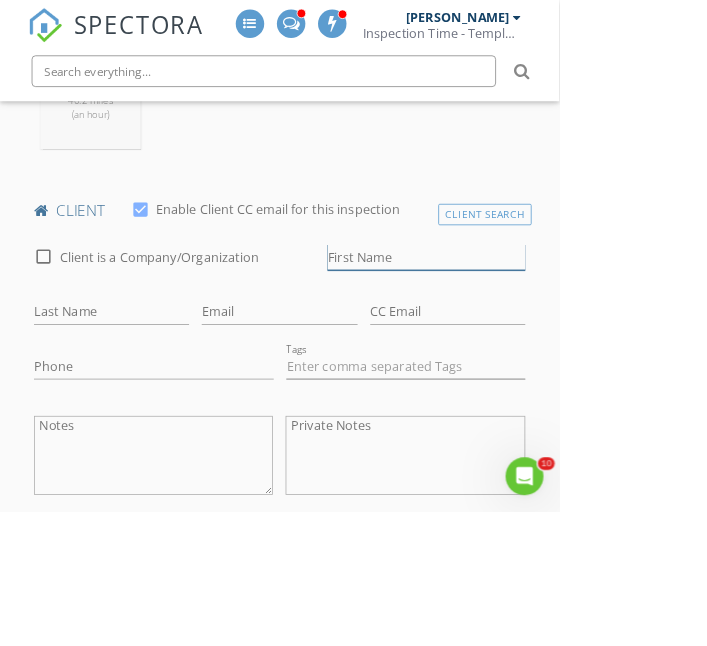 click on "First Name" at bounding box center (539, 325) 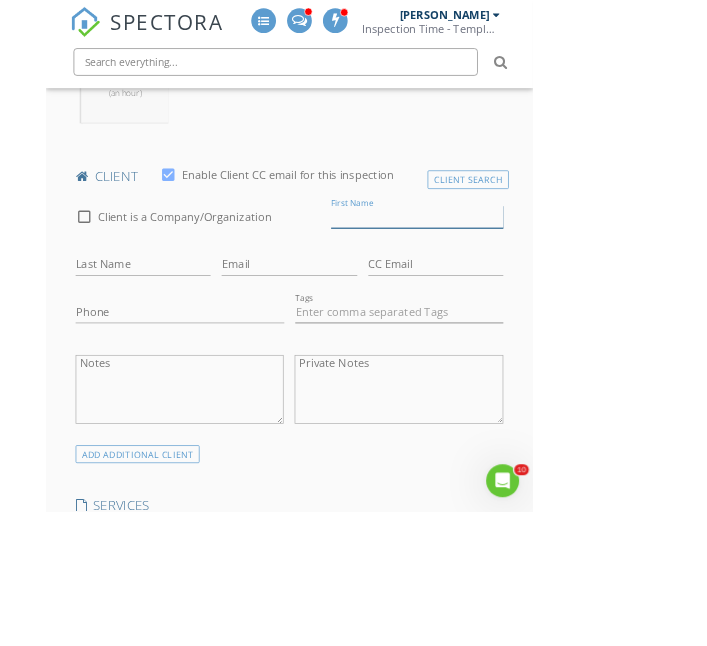 scroll, scrollTop: 1009, scrollLeft: 0, axis: vertical 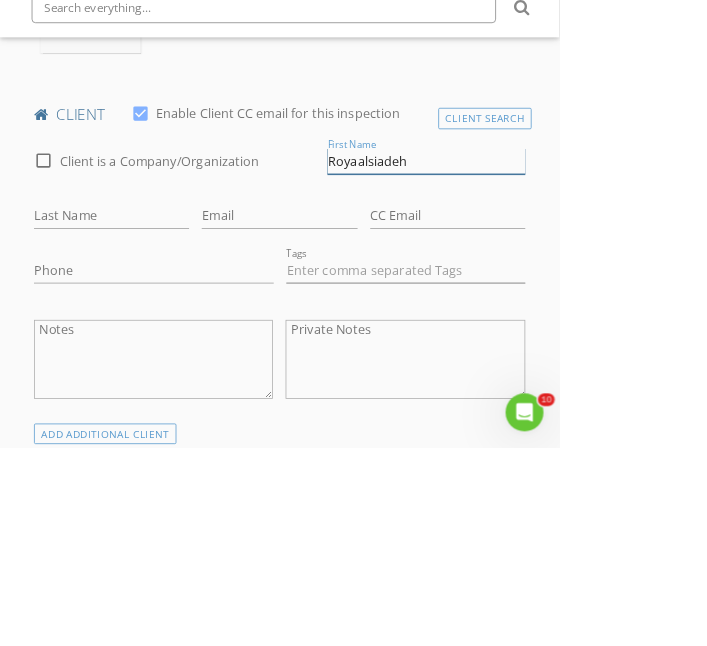 type on "Royaalsiadeh" 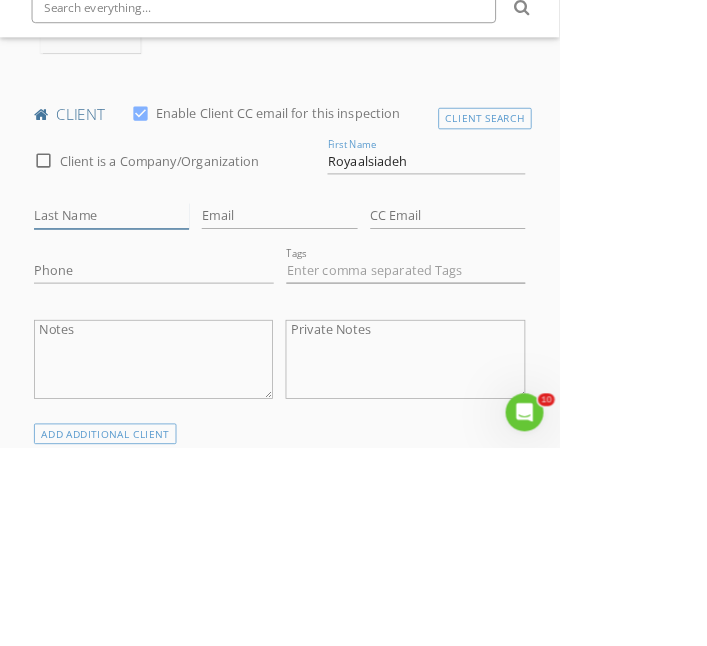click on "Last Name" at bounding box center (141, 353) 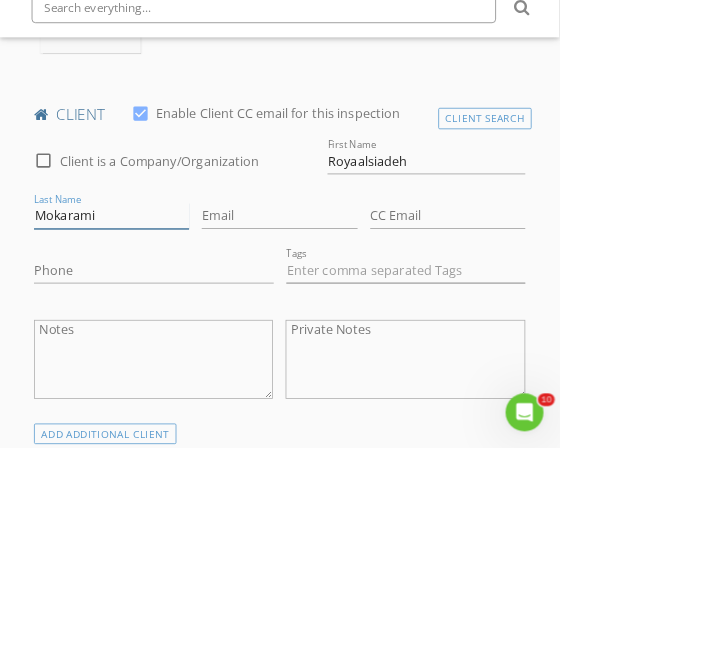 type on "Mokarami" 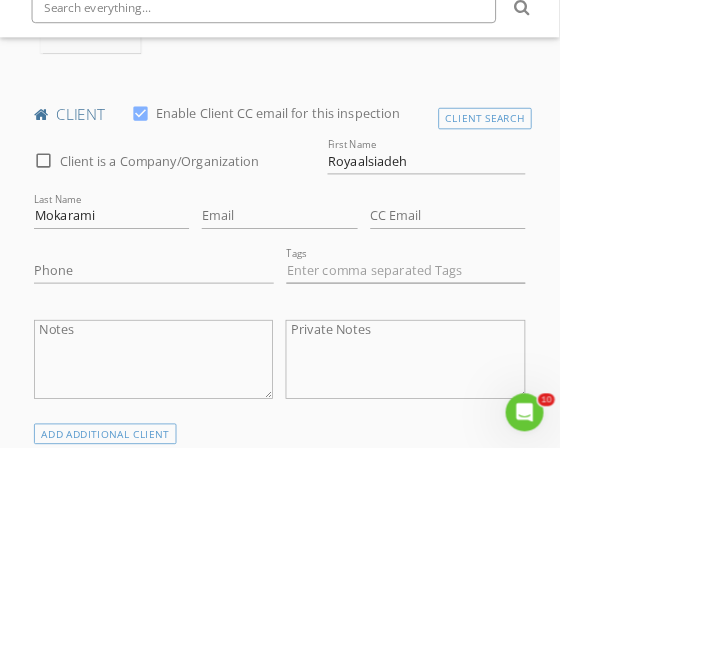 scroll, scrollTop: 1009, scrollLeft: 0, axis: vertical 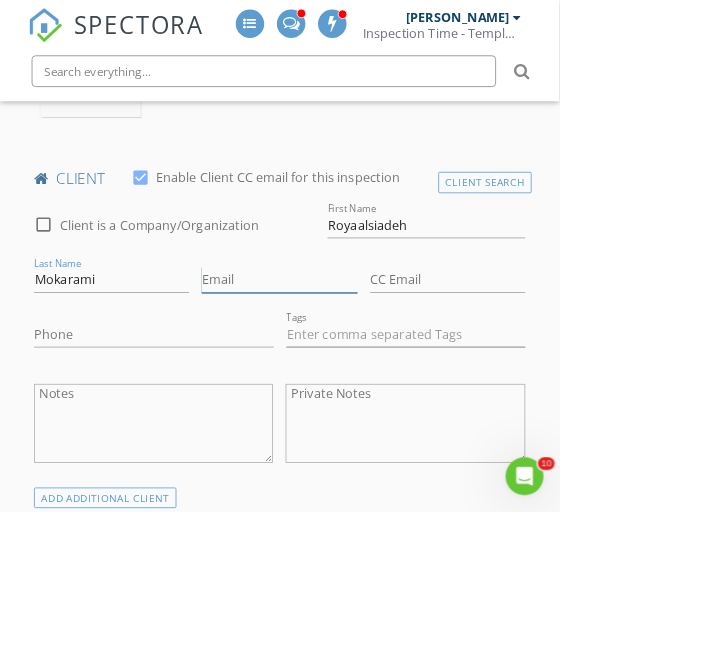 click on "Email" at bounding box center [353, 353] 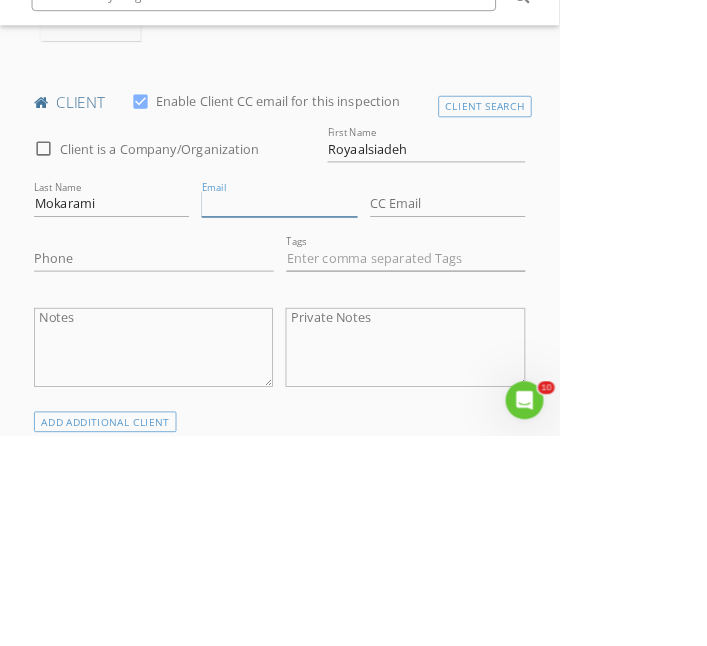 scroll, scrollTop: 1009, scrollLeft: 0, axis: vertical 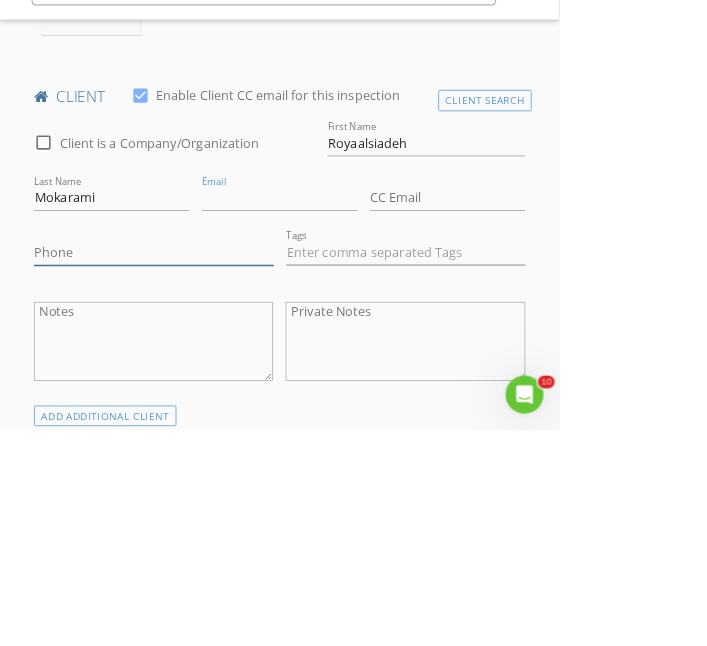 click on "Phone" at bounding box center [194, 422] 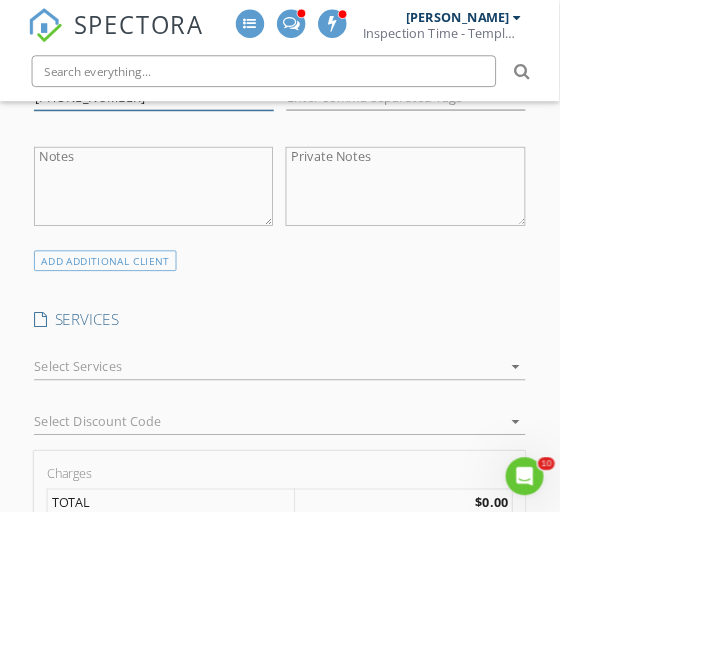 scroll, scrollTop: 1339, scrollLeft: 0, axis: vertical 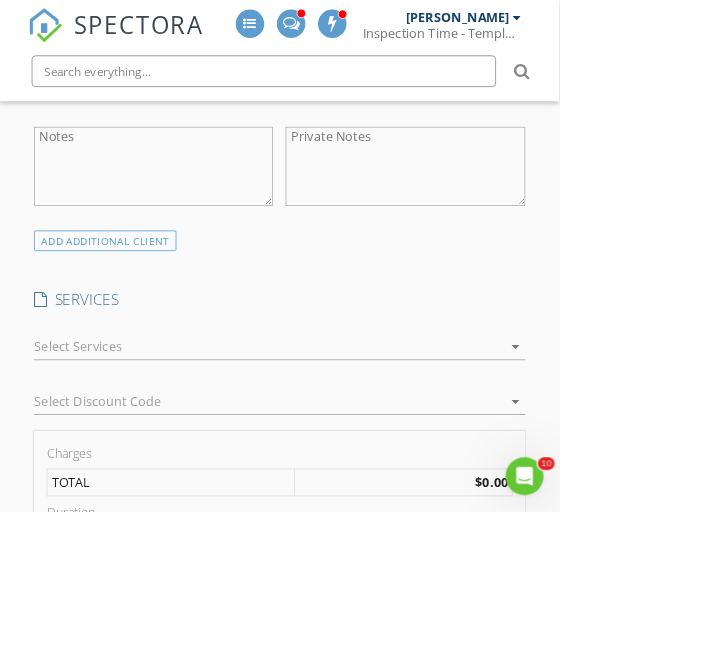 type on "469-315-4513" 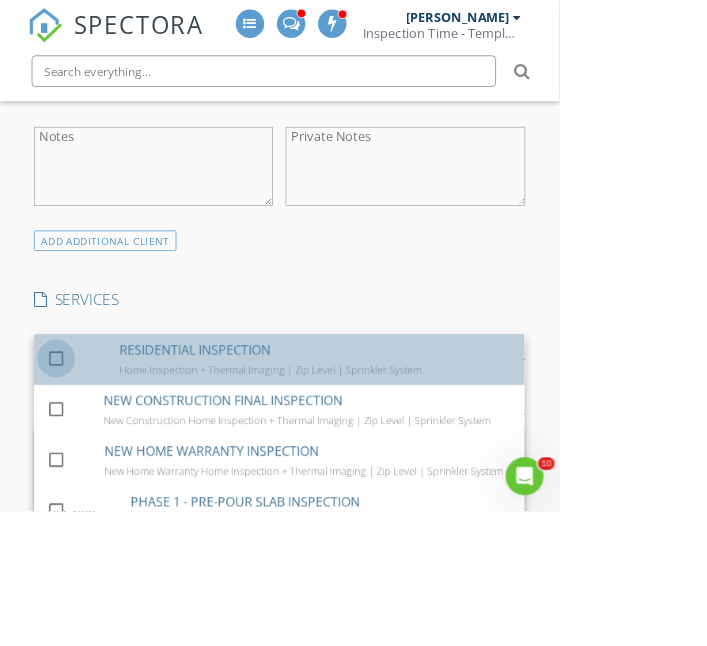 click at bounding box center [71, 452] 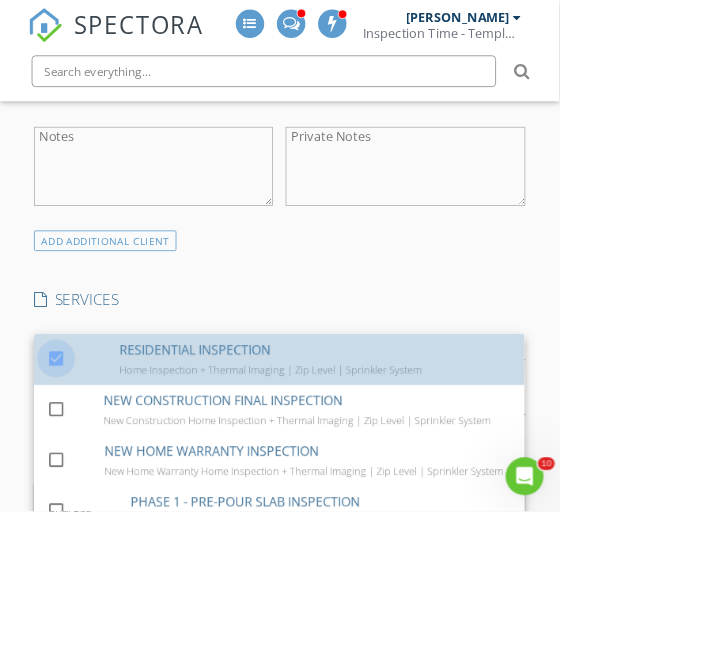 click on "SPECTORA
Aaron Davis
Inspection Time - Temple/Waco
Role:
Inspector
Change Role
Dashboard
New Inspection
Inspections
Calendar
Template Editor
Contacts
Automations
Team
Metrics
Payments
Data Exports
Billing
Conversations
Tasks
Reporting
Advanced
Equipment
Settings
What's New
Sign Out
Change Active Role
Your account has more than one possible role. Please choose how you'd like to view the site:
Company/Agency
City
Role
Dashboard
Templates
Metrics
Tasks
Paysplits
Pay Reports
Inspections
Settings
Support Center
check_box_outline_blank" at bounding box center (353, 845) 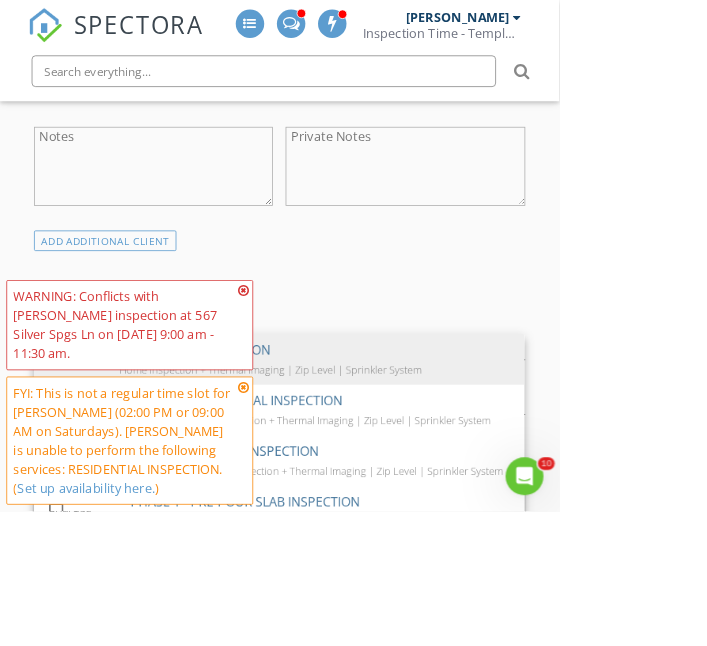click on "SPECTORA
Aaron Davis
Inspection Time - Temple/Waco
Role:
Inspector
Change Role
Dashboard
New Inspection
Inspections
Calendar
Template Editor
Contacts
Automations
Team
Metrics
Payments
Data Exports
Billing
Conversations
Tasks
Reporting
Advanced
Equipment
Settings
What's New
Sign Out
Change Active Role
Your account has more than one possible role. Please choose how you'd like to view the site:
Company/Agency
City
Role
Dashboard
Templates
Metrics
Tasks
Paysplits
Pay Reports
Inspections
Settings
Support Center
Basement Slab Crawlspace       Truck" at bounding box center (353, 853) 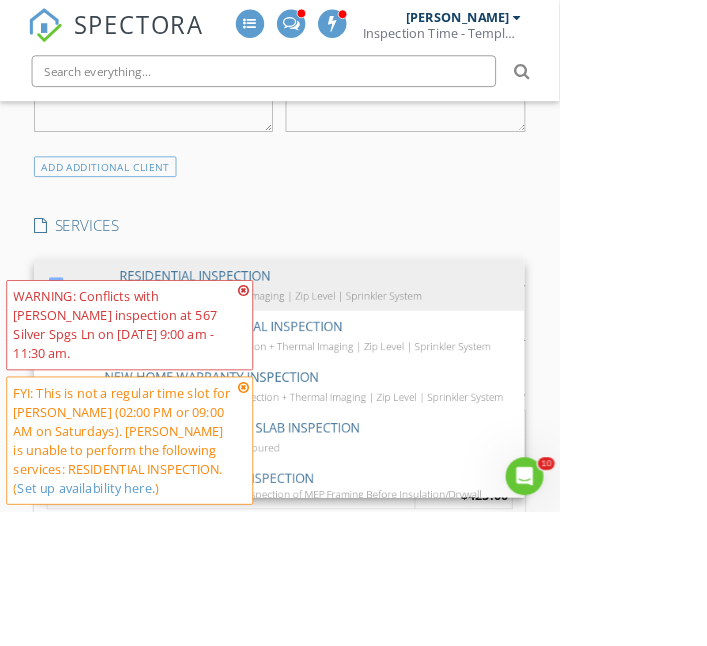 scroll, scrollTop: 1471, scrollLeft: 0, axis: vertical 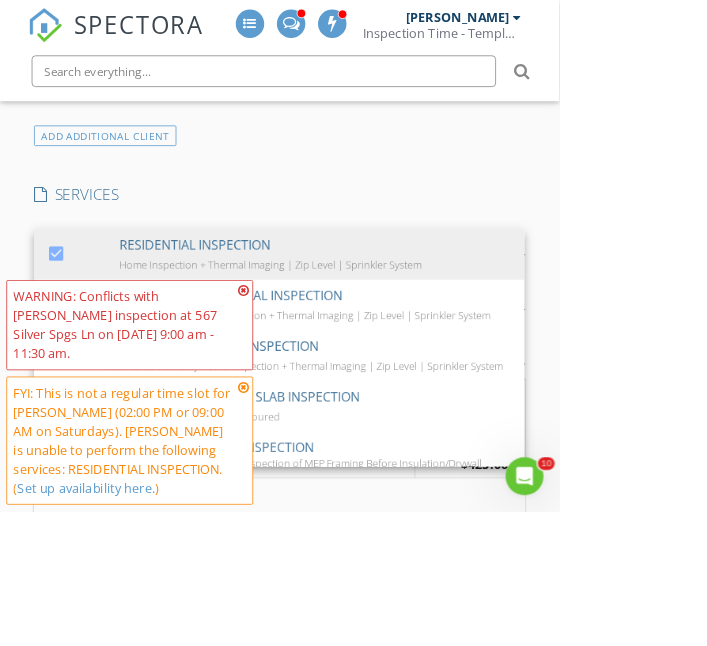 click at bounding box center (308, 489) 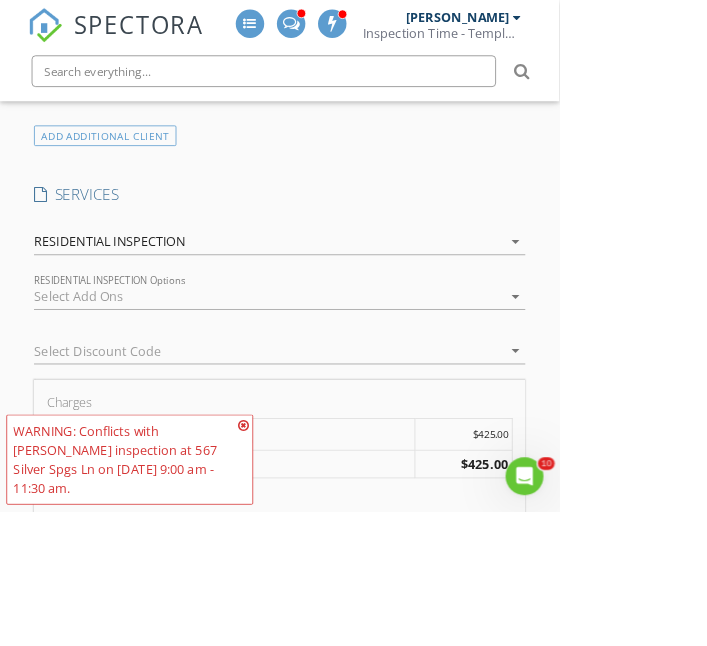 click on "3 hrs" at bounding box center [353, 661] 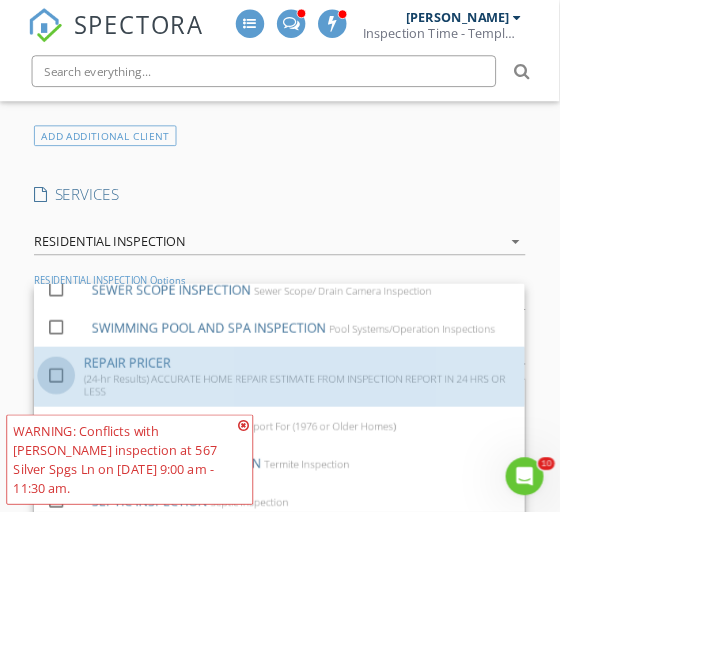 scroll, scrollTop: 0, scrollLeft: 0, axis: both 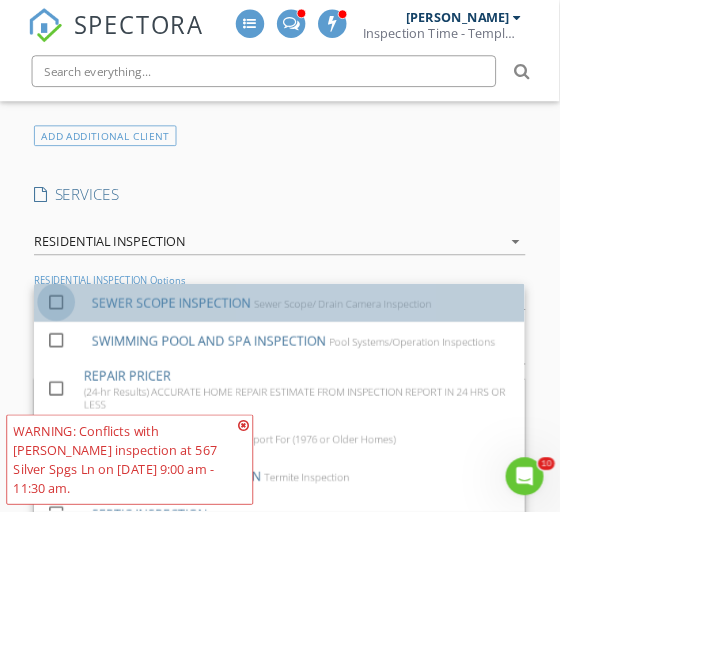 click at bounding box center [71, 381] 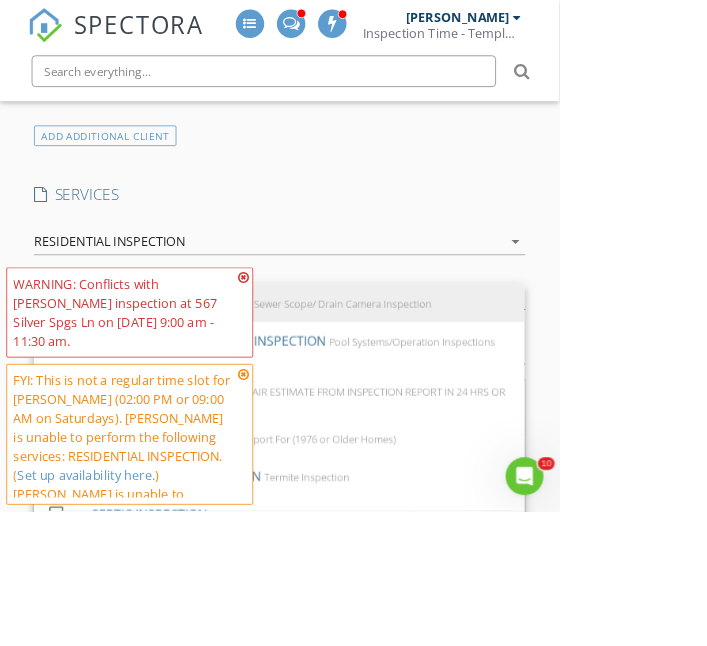click on "SPECTORA
Aaron Davis
Inspection Time - Temple/Waco
Role:
Inspector
Change Role
Dashboard
New Inspection
Inspections
Calendar
Template Editor
Contacts
Automations
Team
Metrics
Payments
Data Exports
Billing
Conversations
Tasks
Reporting
Advanced
Equipment
Settings
What's New
Sign Out
Change Active Role
Your account has more than one possible role. Please choose how you'd like to view the site:
Company/Agency
City
Role
Dashboard
Templates
Metrics
Tasks
Paysplits
Pay Reports
Inspections
Settings
Support Center
Basement Slab Crawlspace       Truck" at bounding box center (353, 758) 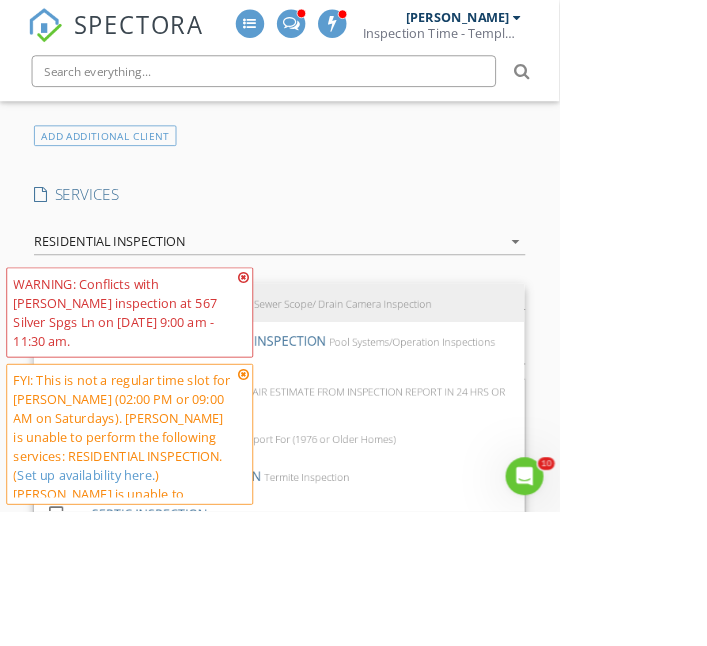 click on "- Home Inspection Report" at bounding box center (353, 766) 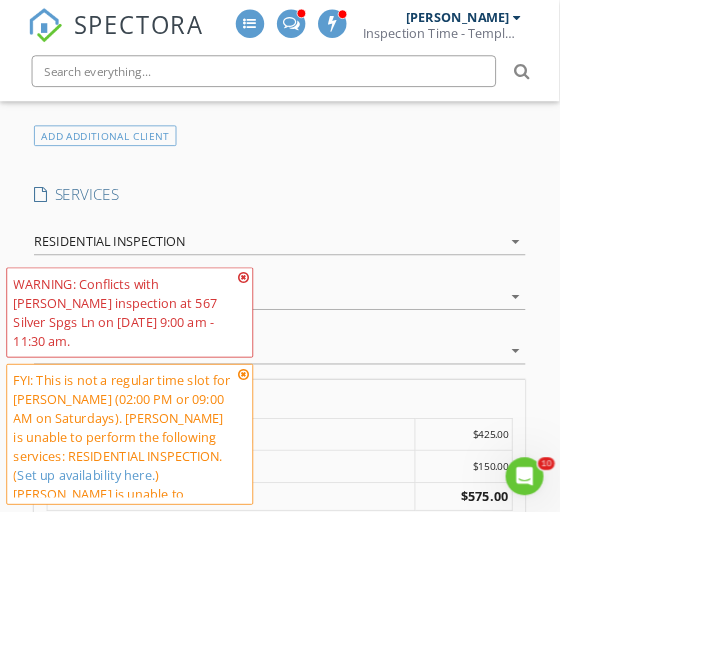 click at bounding box center (308, 351) 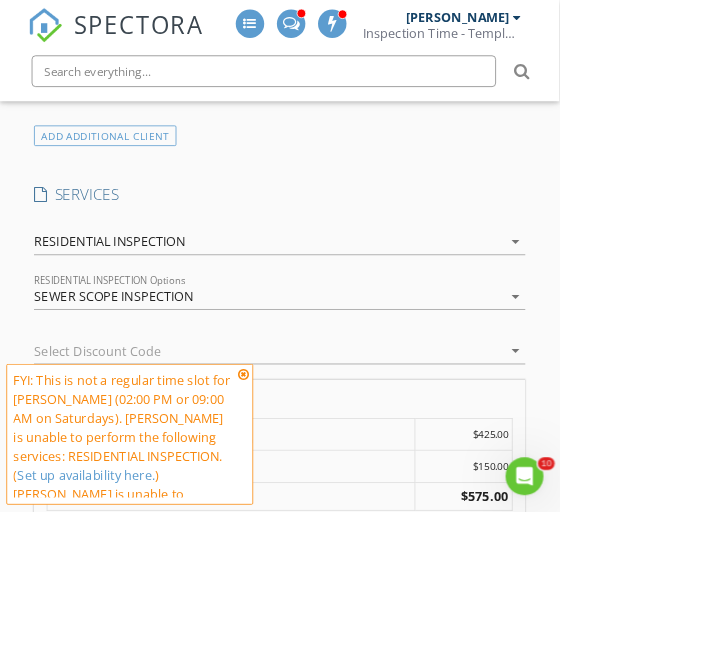 click at bounding box center [308, 473] 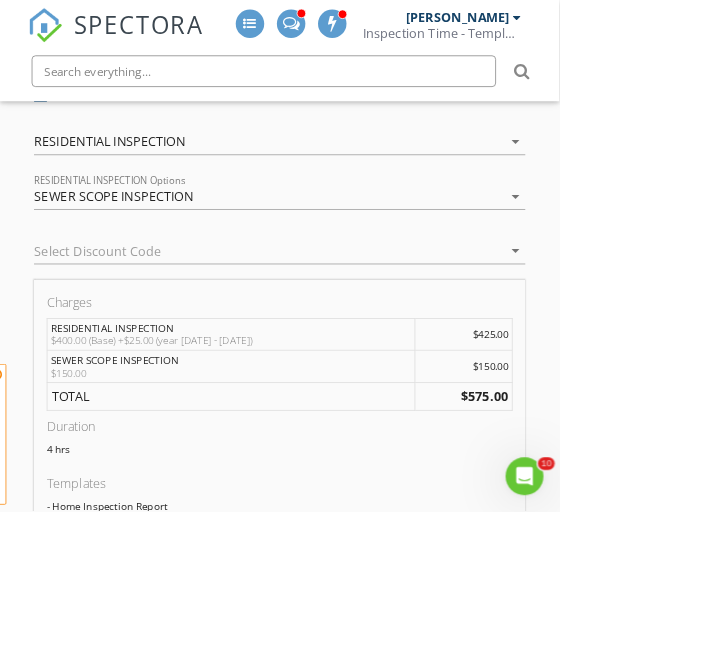 scroll, scrollTop: 1600, scrollLeft: 0, axis: vertical 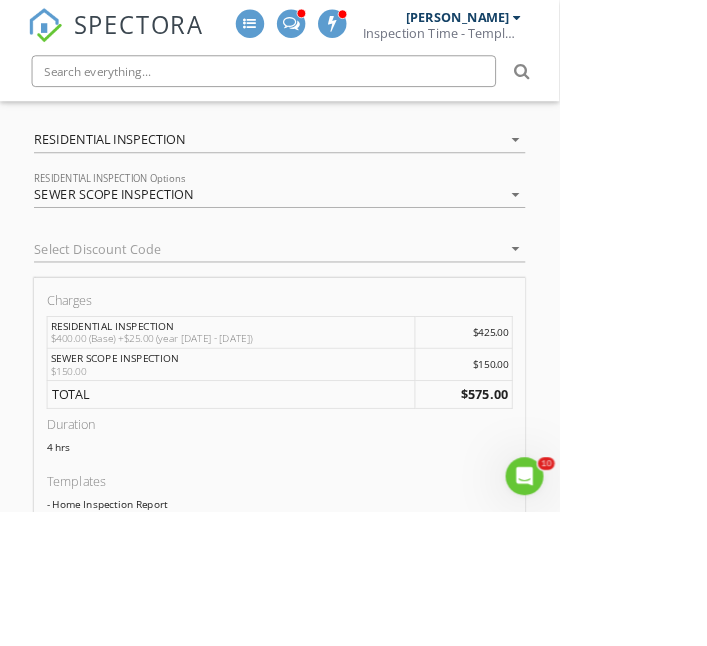 click on "Manual Edit" at bounding box center [353, 755] 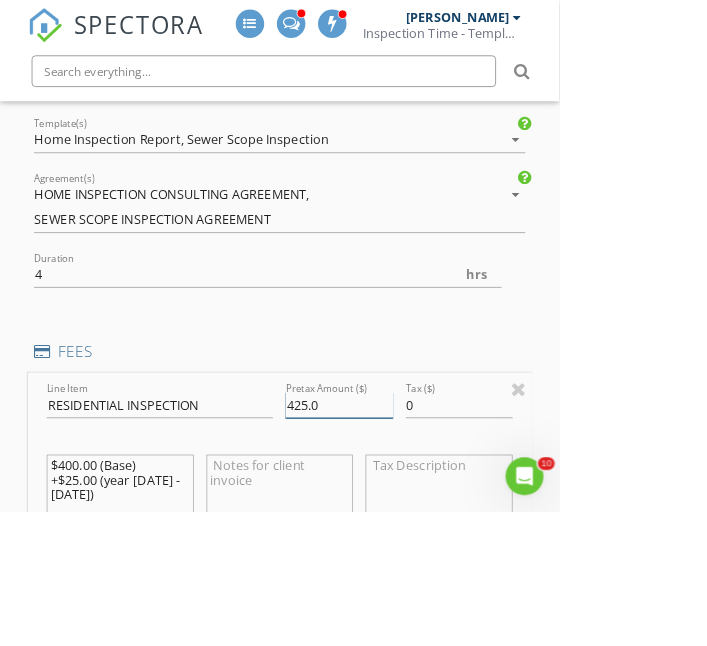click on "425.0" at bounding box center (428, 512) 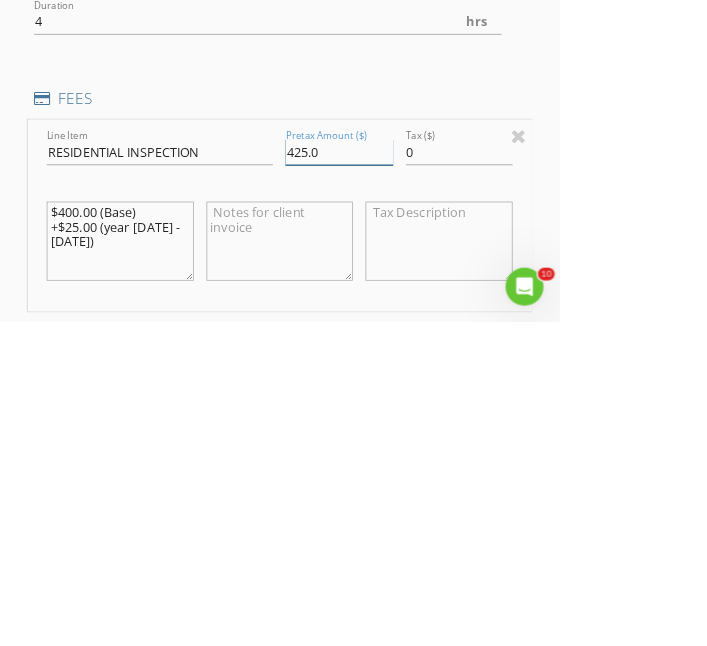scroll, scrollTop: 1680, scrollLeft: 0, axis: vertical 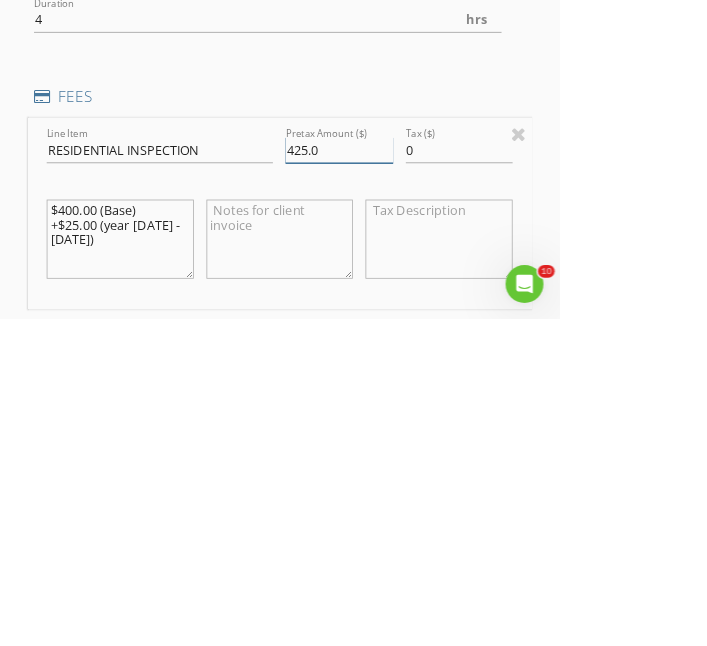 click on "425.0" at bounding box center (428, 432) 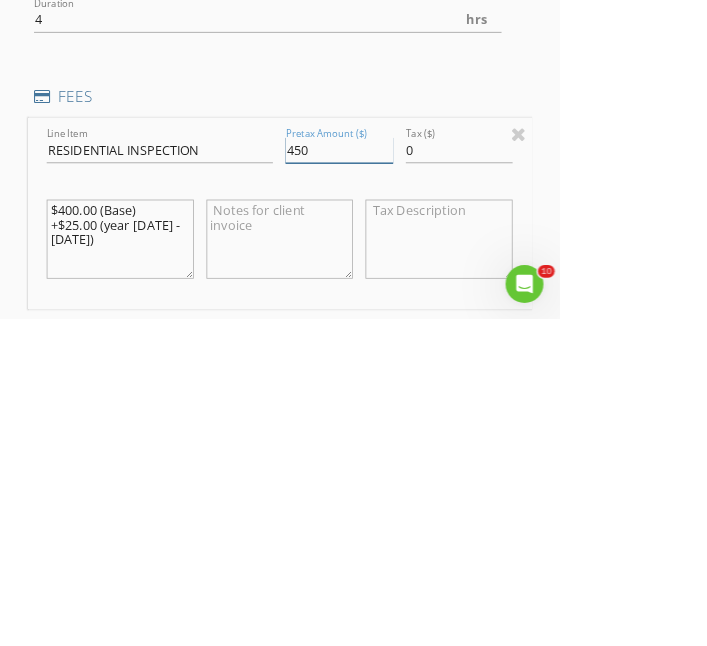 type on "450" 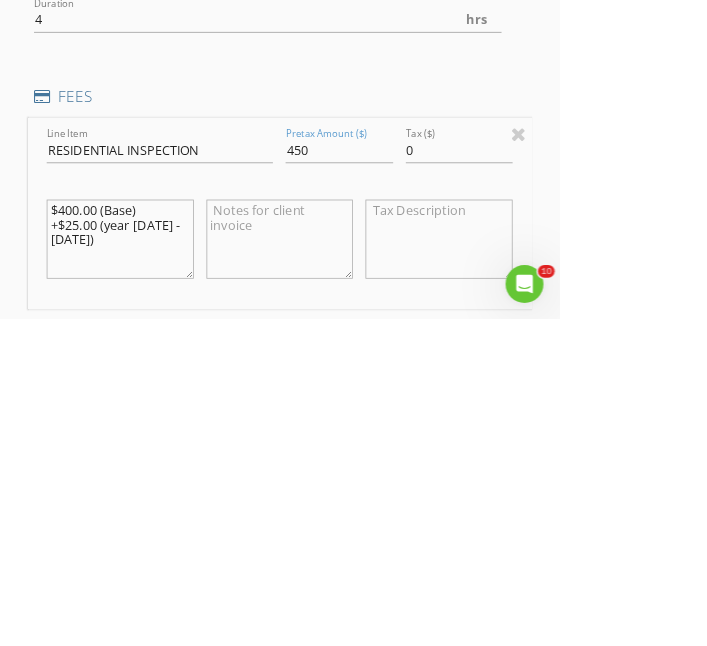 click on "$400.00 (Base)
+$25.00 (year 1999 - 2020)" at bounding box center [151, 545] 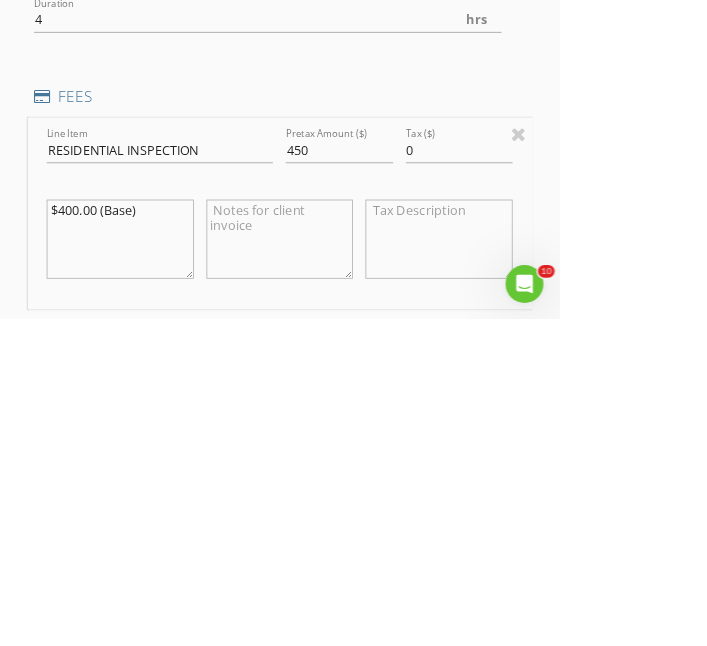 type on "$400.00" 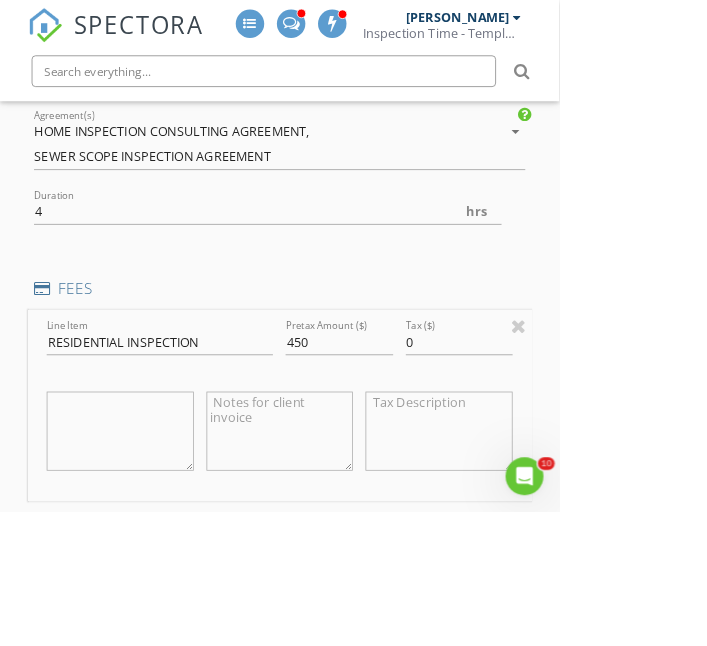 type 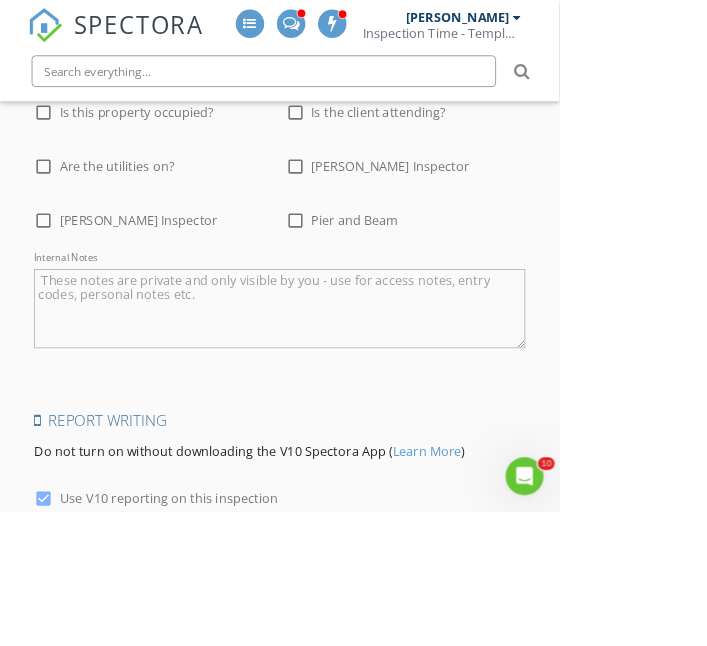 scroll, scrollTop: 3838, scrollLeft: 0, axis: vertical 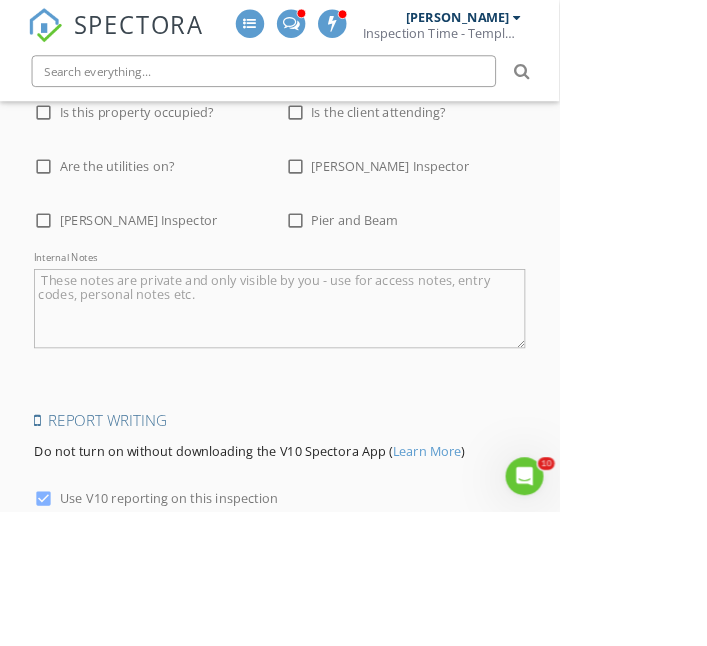 click on "Save Inspection" at bounding box center (353, 856) 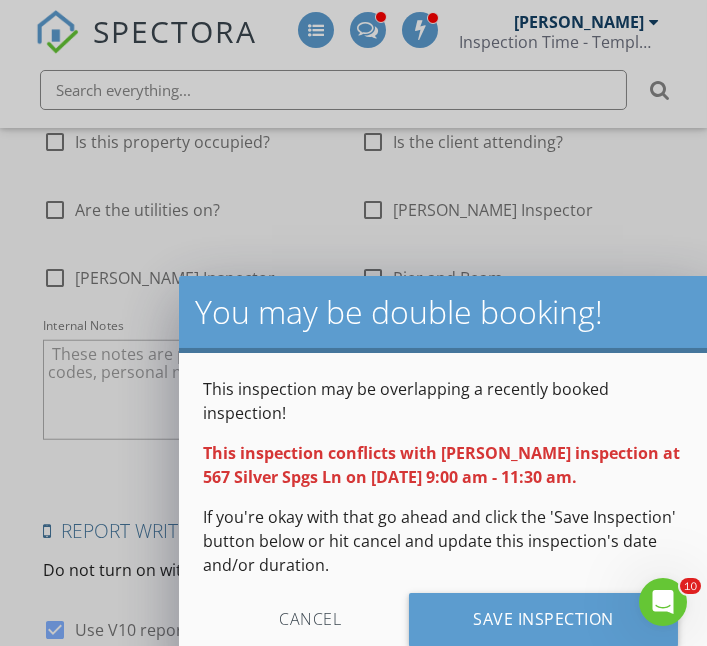 click on "Cancel" at bounding box center [310, 620] 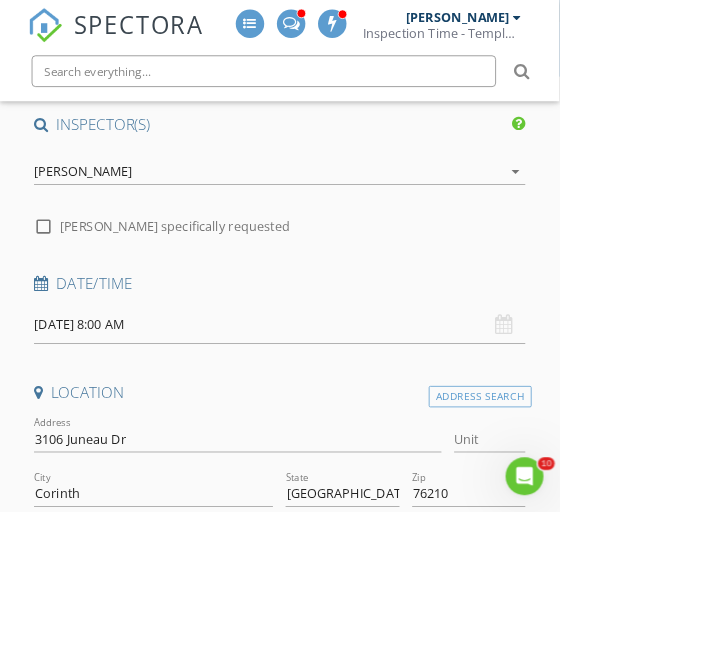 scroll, scrollTop: 179, scrollLeft: 0, axis: vertical 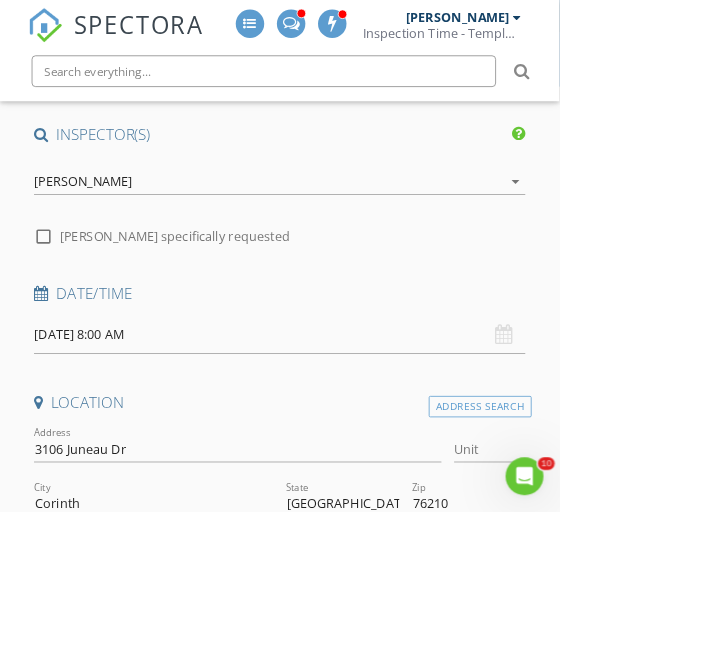 click on "07/12/2025 8:00 AM" at bounding box center [353, 423] 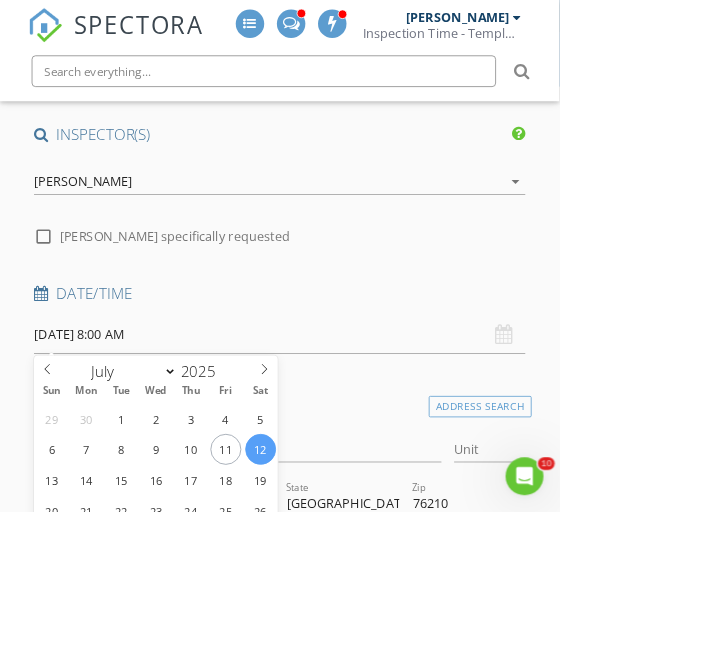 click on "08" at bounding box center [104, 765] 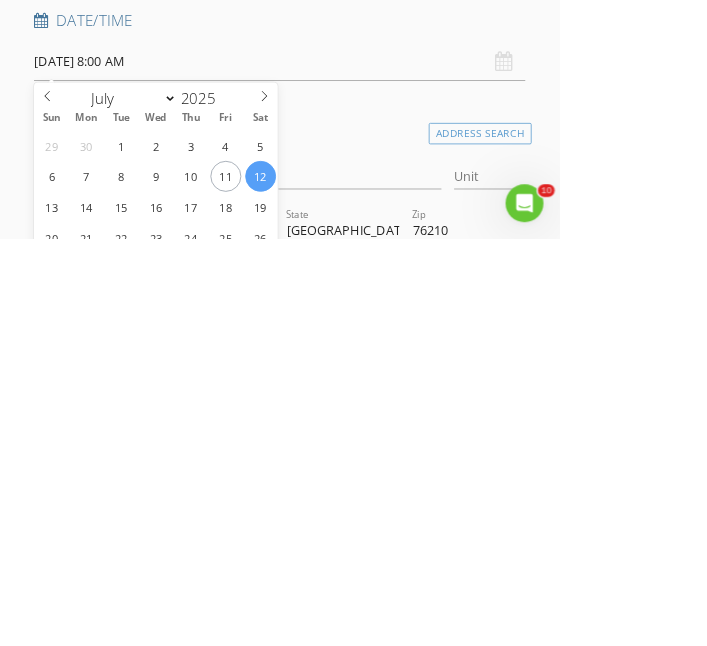 scroll, scrollTop: 340, scrollLeft: 0, axis: vertical 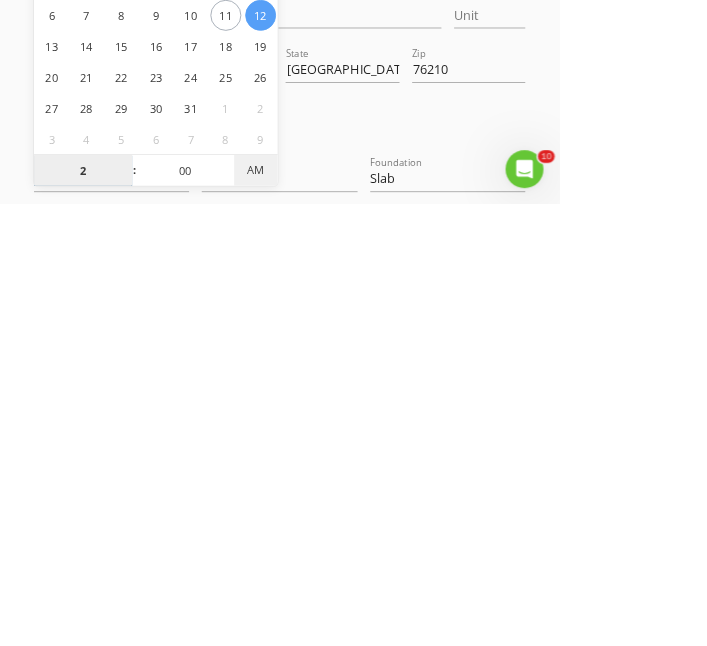 click on "AM" at bounding box center [323, 603] 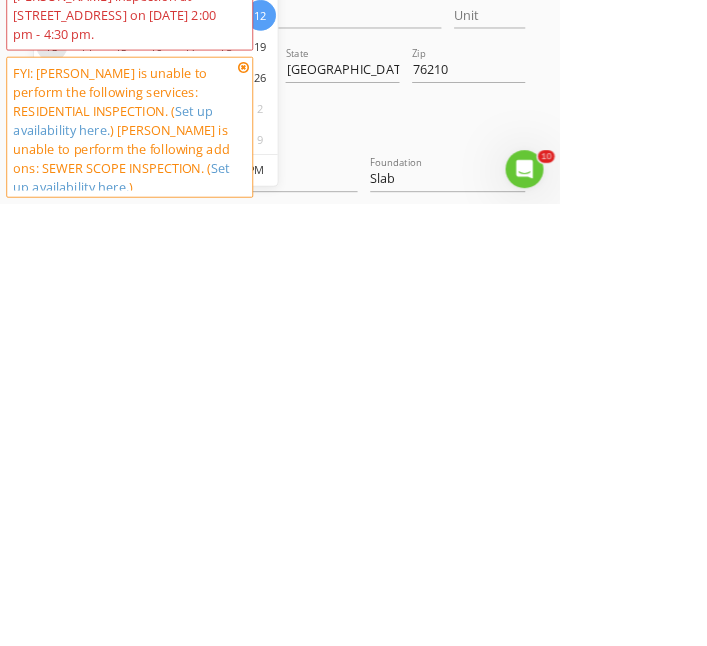 type on "[DATE] 2:00 PM" 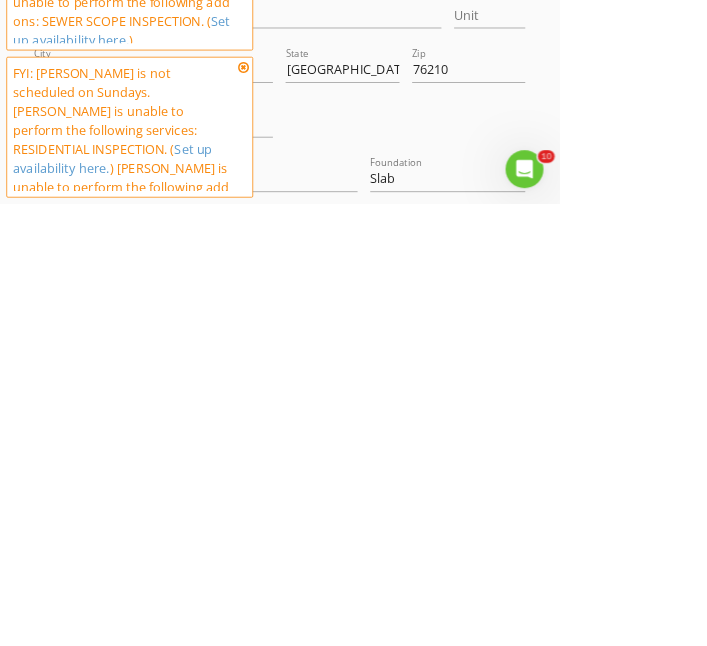 scroll, scrollTop: 340, scrollLeft: 0, axis: vertical 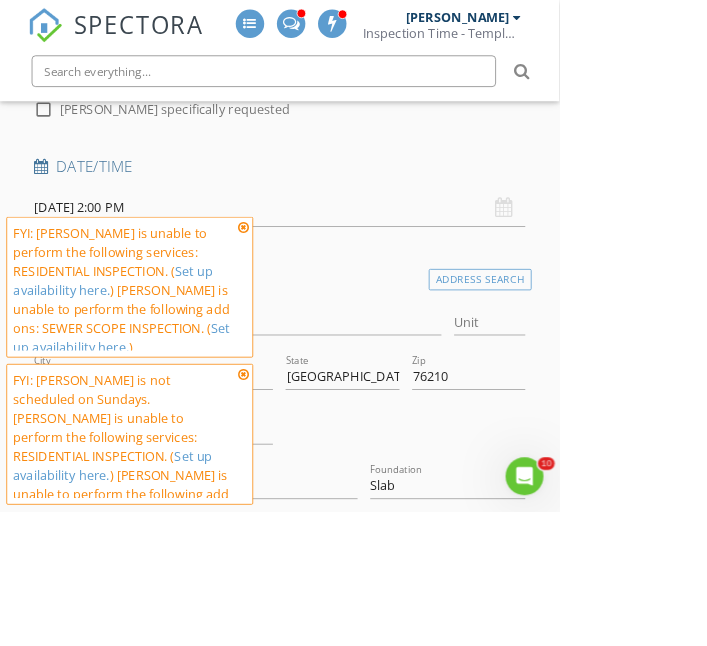 click on "SPECTORA
Aaron Davis
Inspection Time - Temple/Waco
Role:
Inspector
Change Role
Dashboard
New Inspection
Inspections
Calendar
Template Editor
Contacts
Automations
Team
Metrics
Payments
Data Exports
Billing
Conversations
Tasks
Reporting
Advanced
Equipment
Settings
What's New
Sign Out
Change Active Role
Your account has more than one possible role. Please choose how you'd like to view the site:
Company/Agency
City
Role
Dashboard
Templates
Metrics
Tasks
Paysplits
Pay Reports
Inspections
Settings
Support Center
Basement Slab Crawlspace       Truck" at bounding box center [353, 2052] 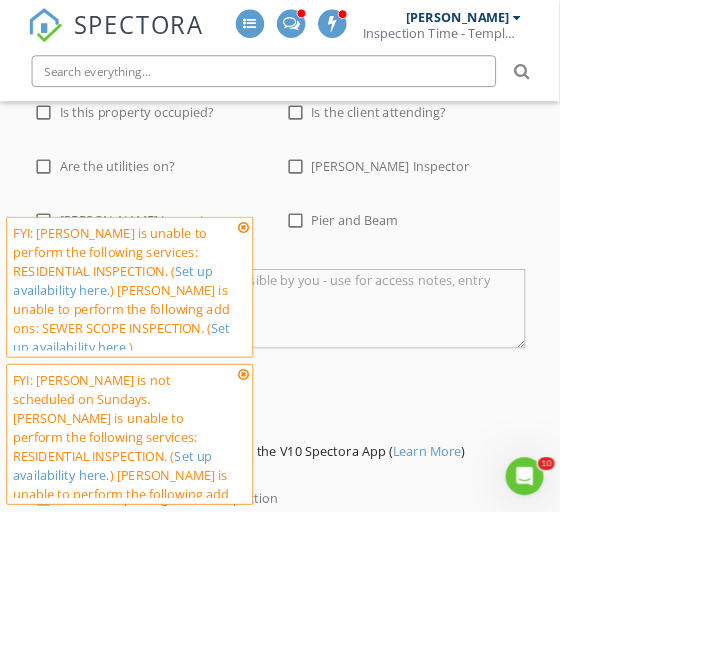 scroll, scrollTop: 3838, scrollLeft: 0, axis: vertical 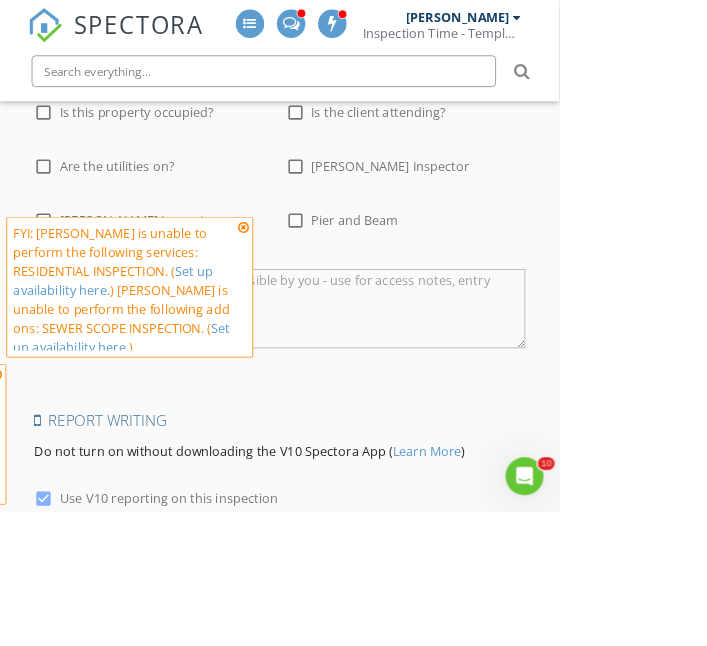 click at bounding box center (308, 287) 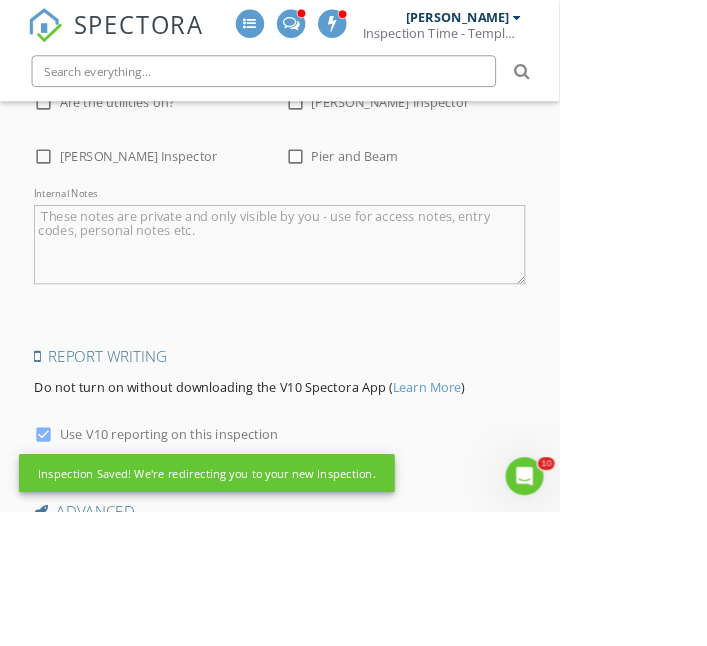 scroll, scrollTop: 3939, scrollLeft: 0, axis: vertical 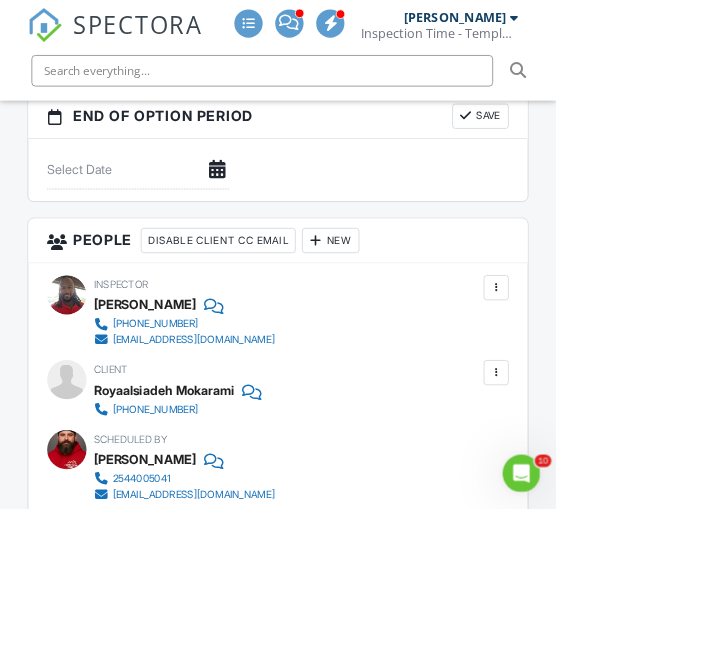 click at bounding box center [631, 474] 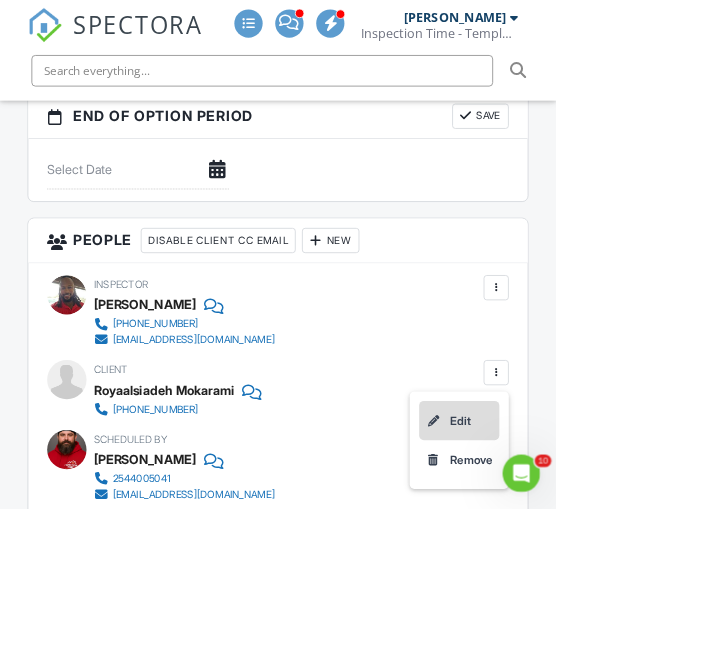 click on "Edit" at bounding box center [584, 535] 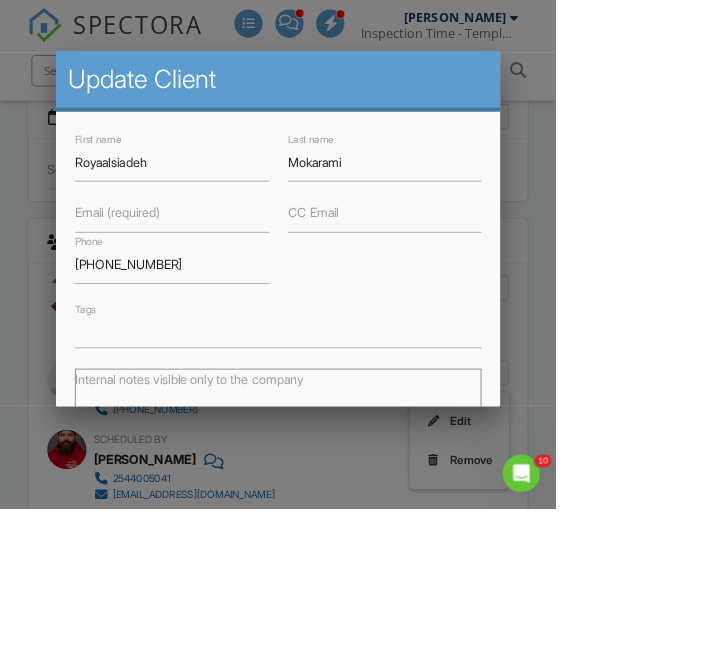 click on "Email (required)" at bounding box center [149, 270] 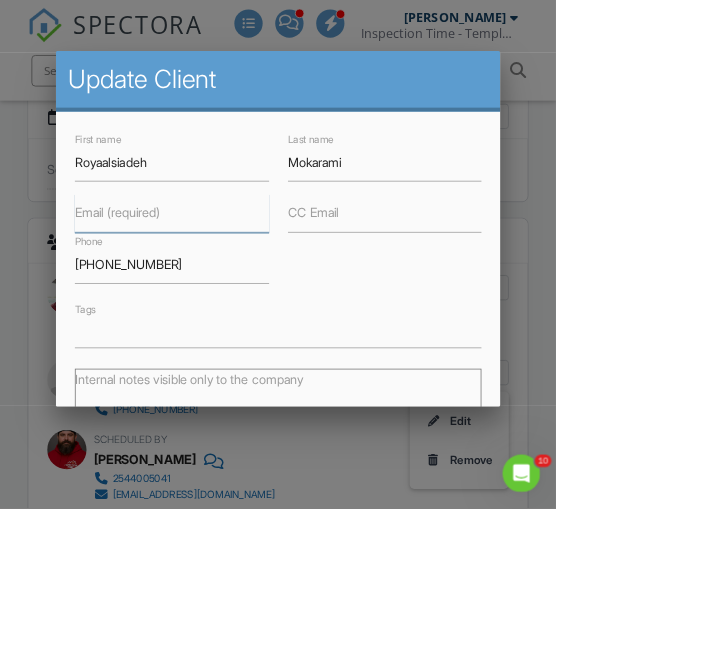 click on "Email (required)" at bounding box center [218, 271] 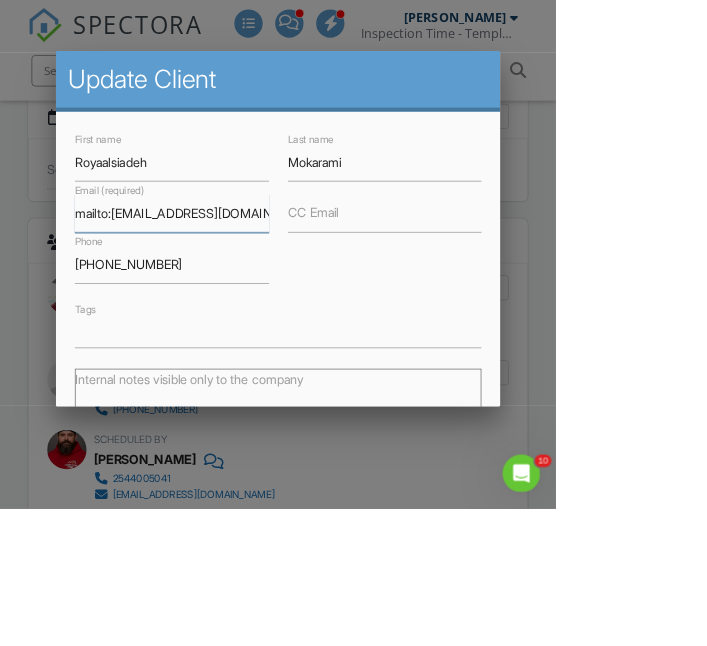 click on "mailto:ayormo103@yahoo.com" at bounding box center (218, 271) 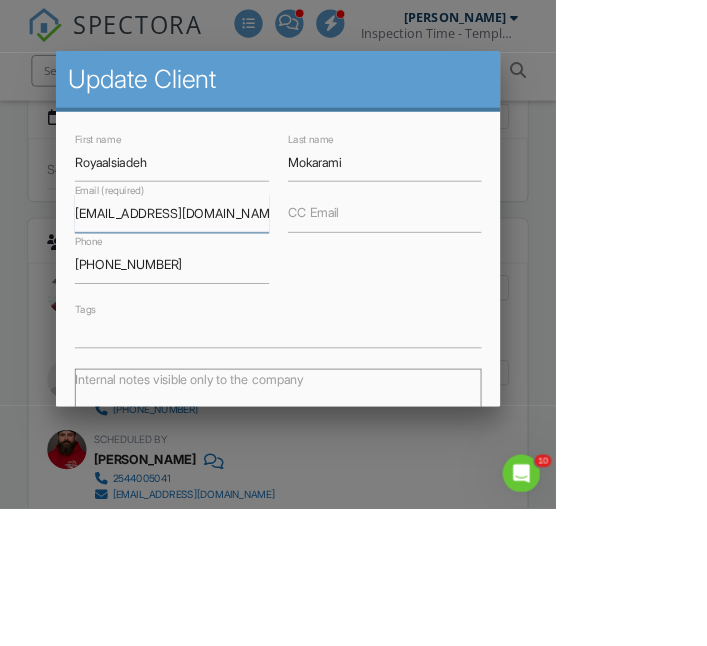 scroll, scrollTop: 160, scrollLeft: 0, axis: vertical 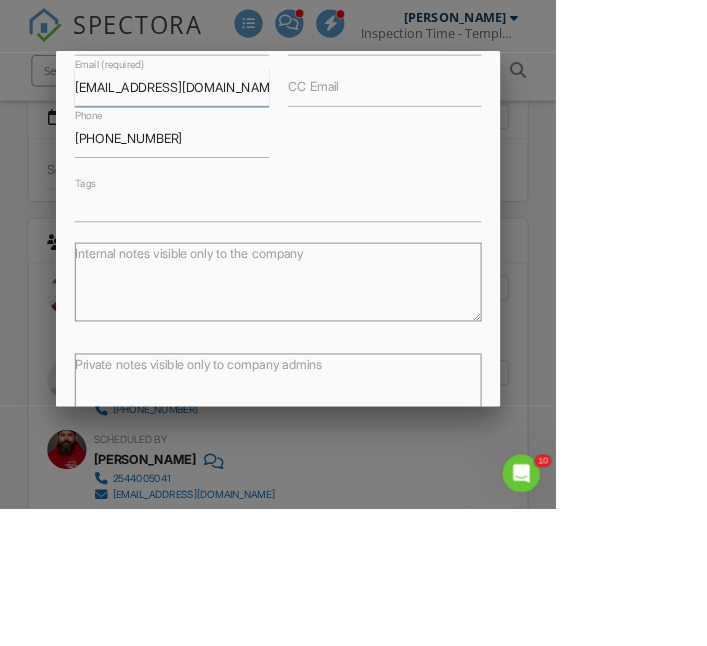 type on "[EMAIL_ADDRESS][DOMAIN_NAME]" 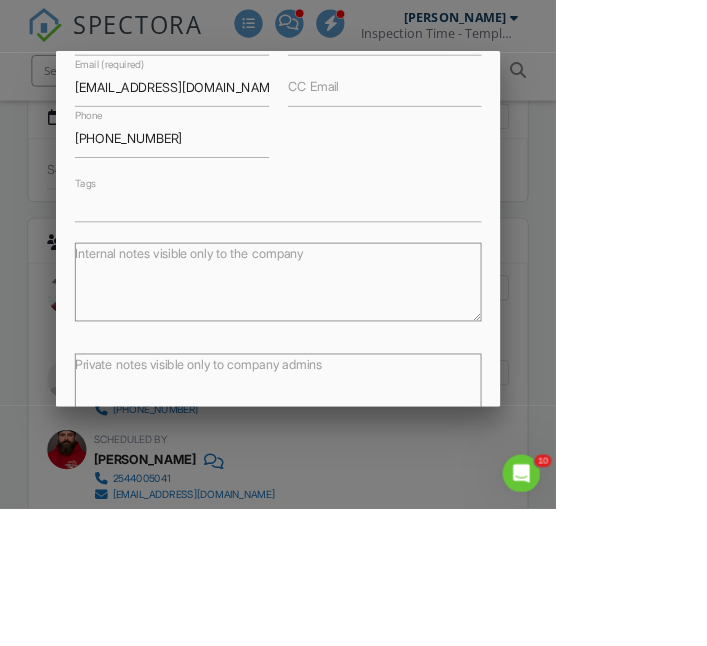 click on "Save" at bounding box center (559, 584) 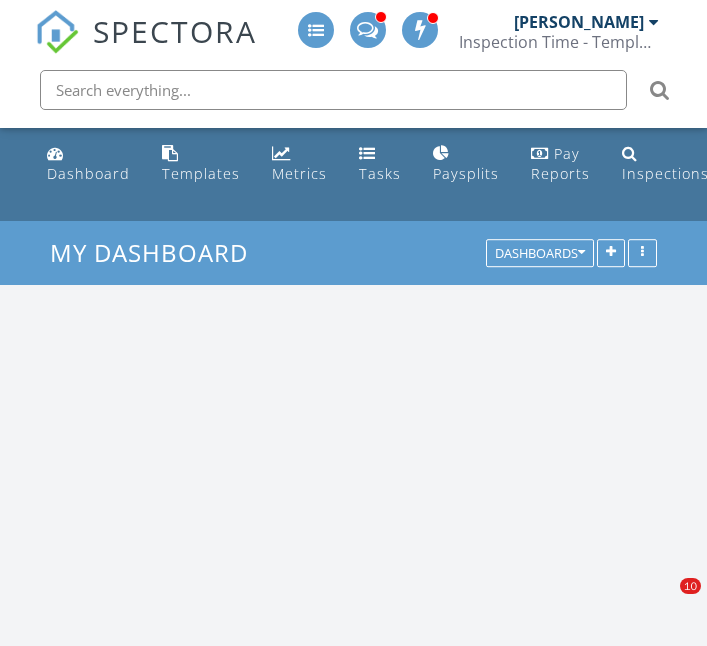 scroll, scrollTop: 0, scrollLeft: 0, axis: both 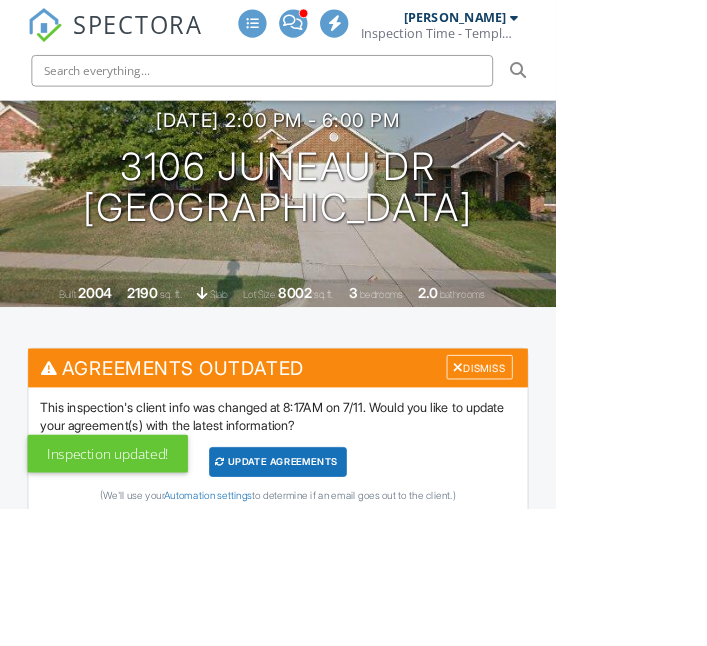 click on "Update Agreements" at bounding box center (353, 587) 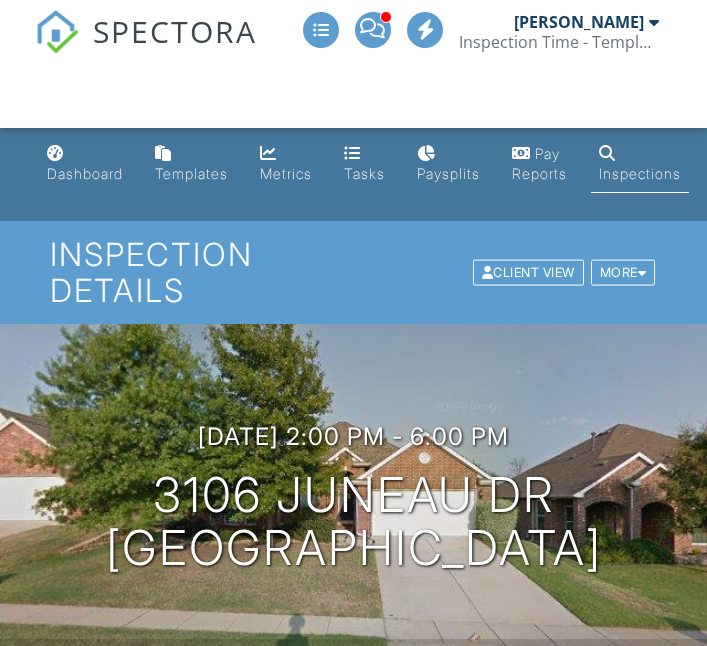 scroll, scrollTop: 0, scrollLeft: 0, axis: both 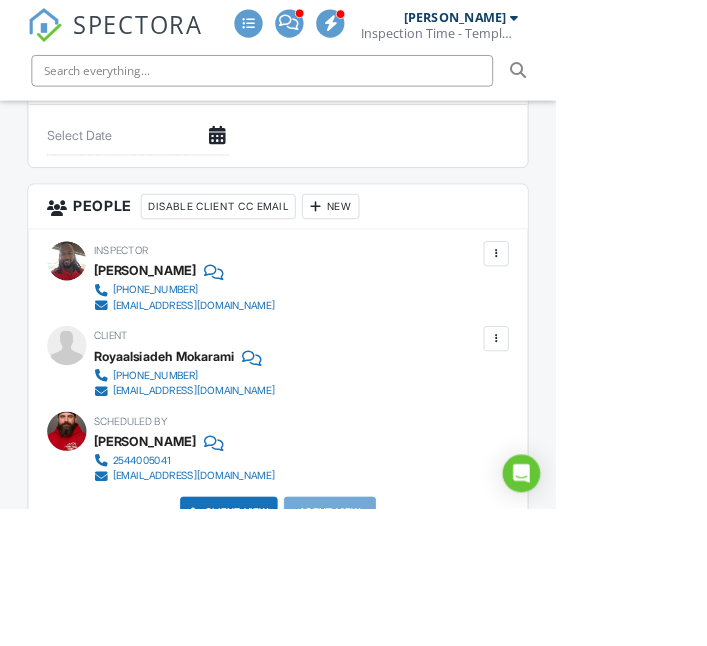 click on "New" at bounding box center [420, 263] 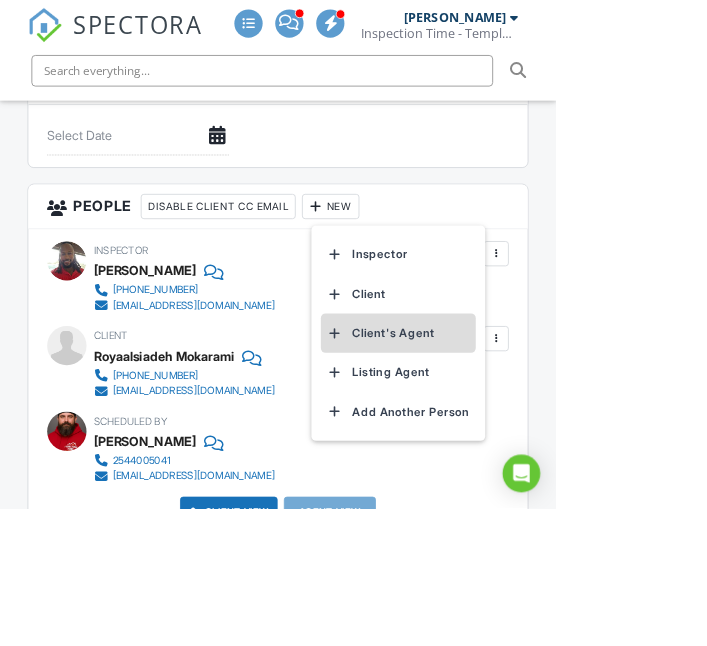 click on "Client's Agent" at bounding box center [506, 424] 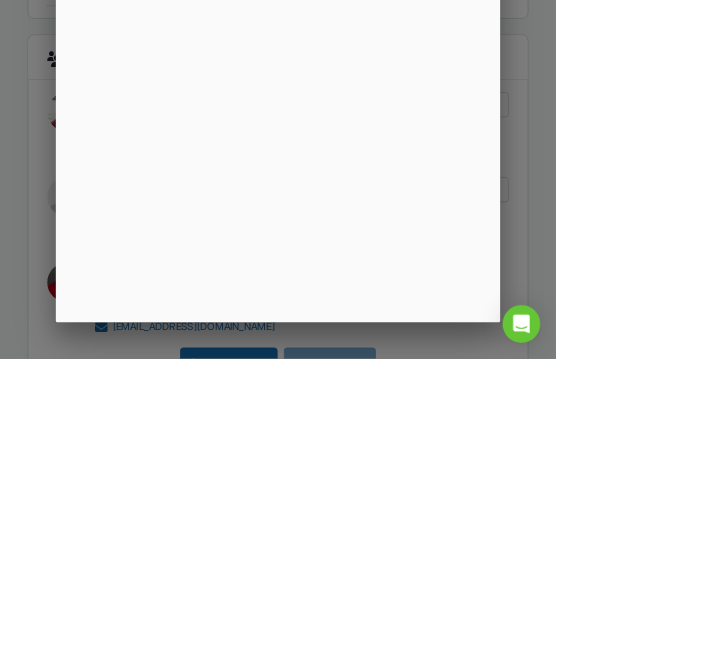 scroll, scrollTop: 2609, scrollLeft: 0, axis: vertical 